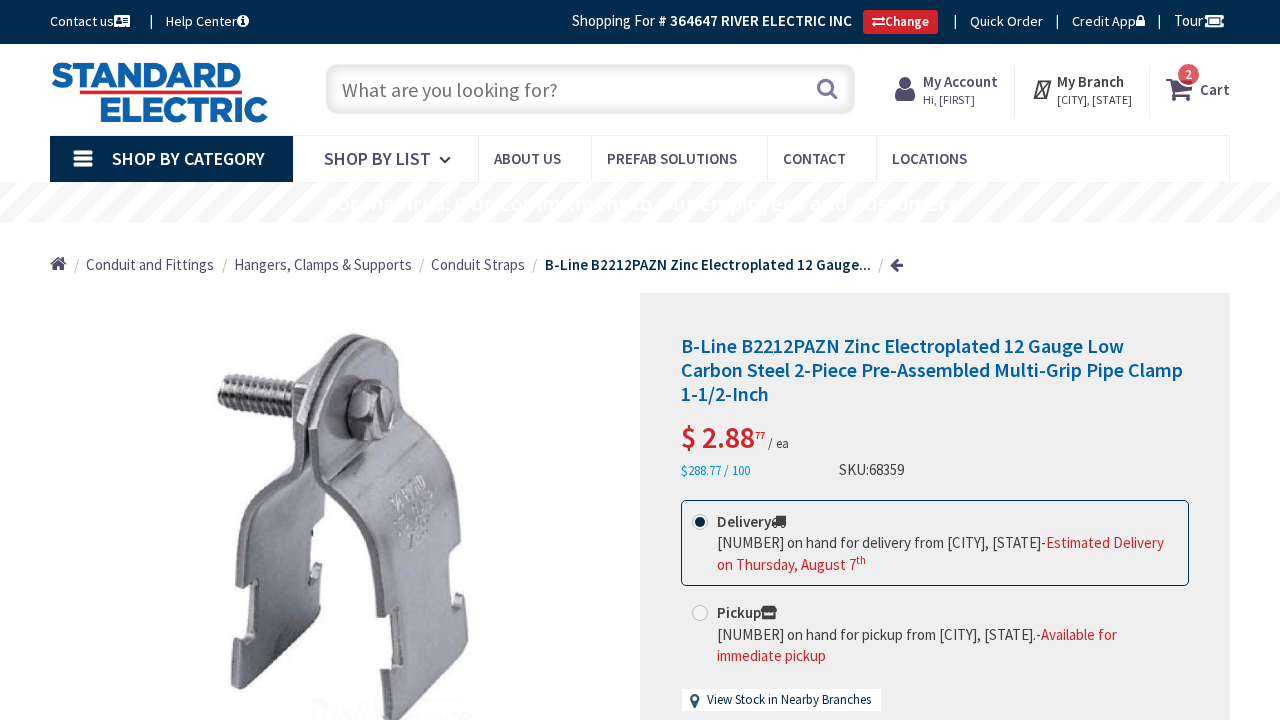 scroll, scrollTop: 0, scrollLeft: 0, axis: both 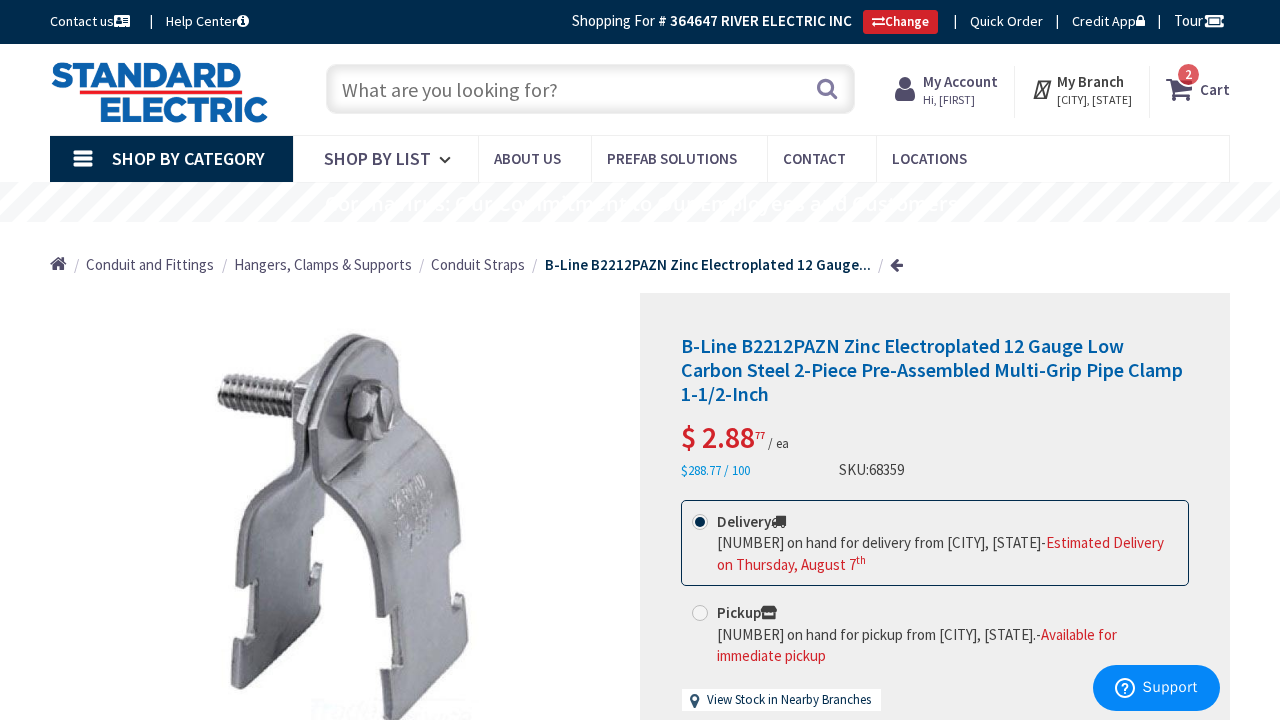 click at bounding box center [590, 89] 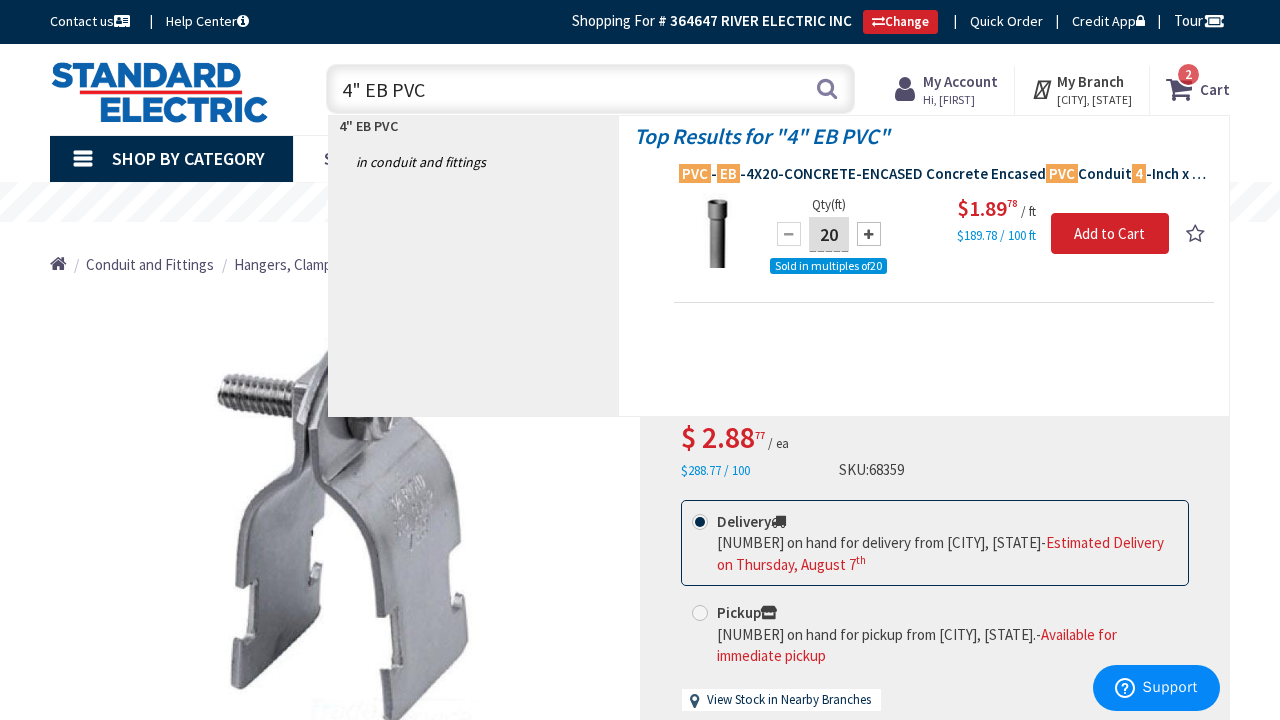 type on "4" EB PVC" 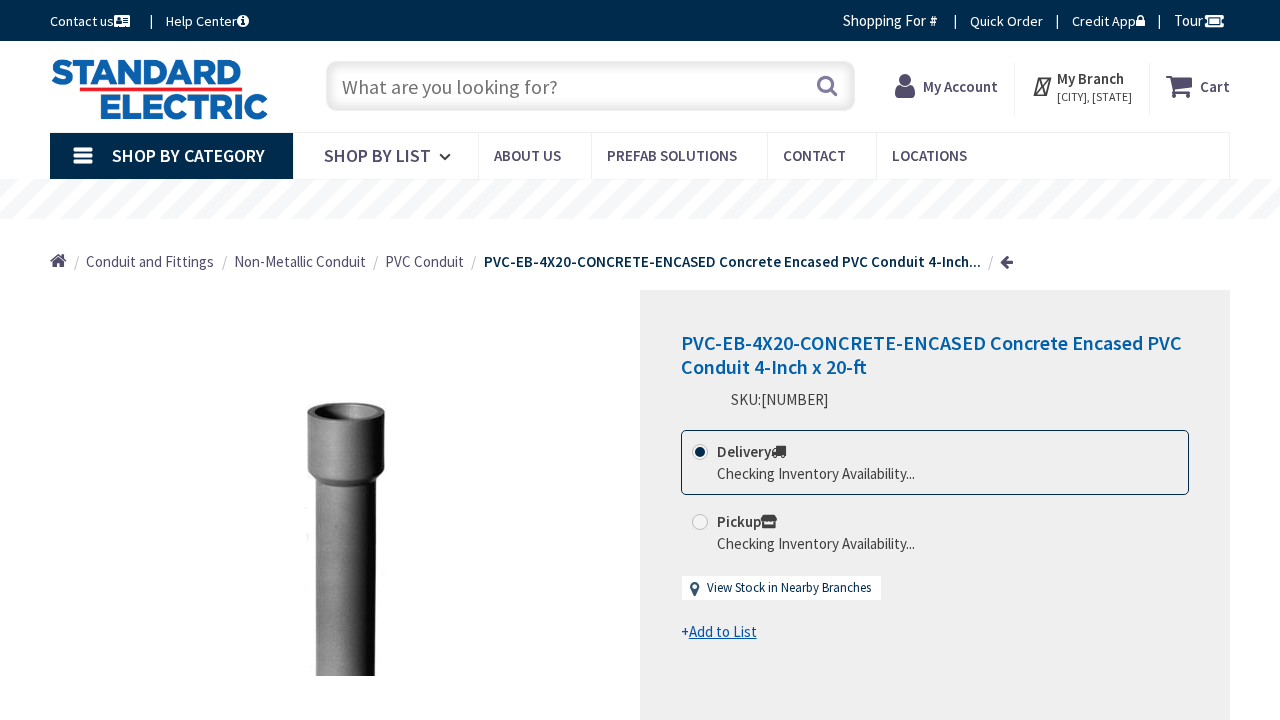 scroll, scrollTop: 0, scrollLeft: 0, axis: both 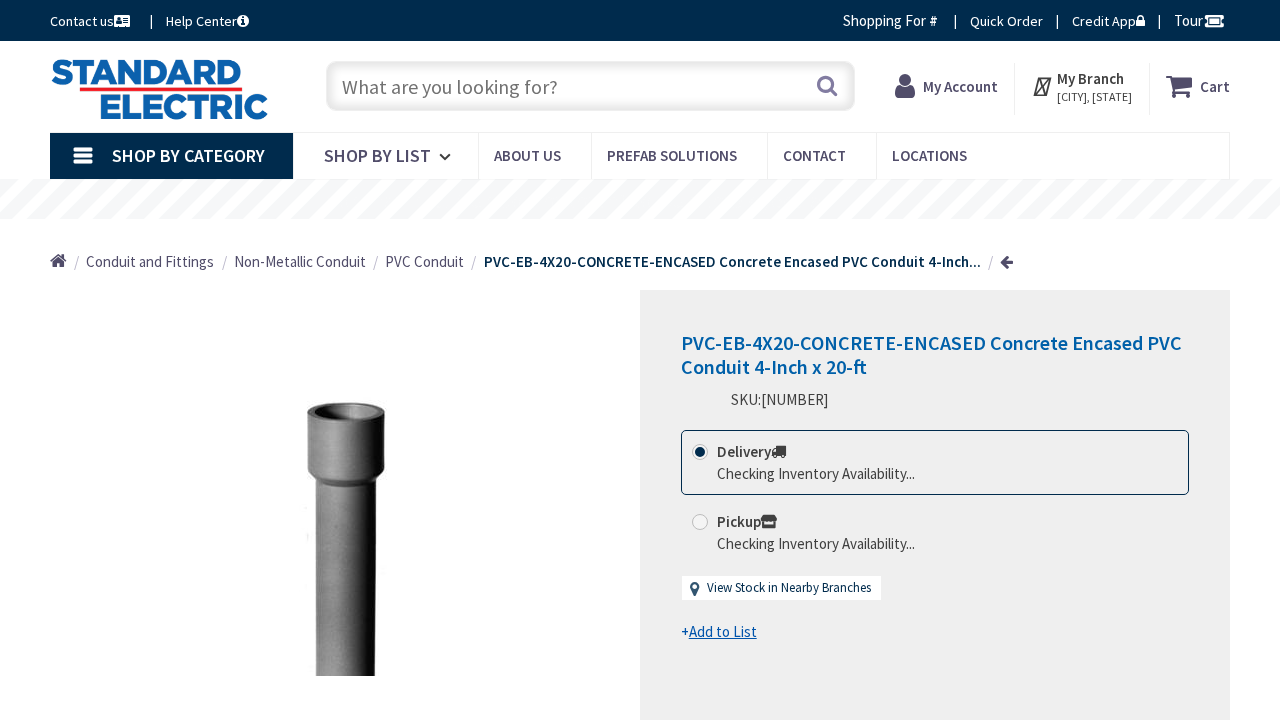 type on "[STREET], [CITY], [STATE] [POSTAL_CODE], USA" 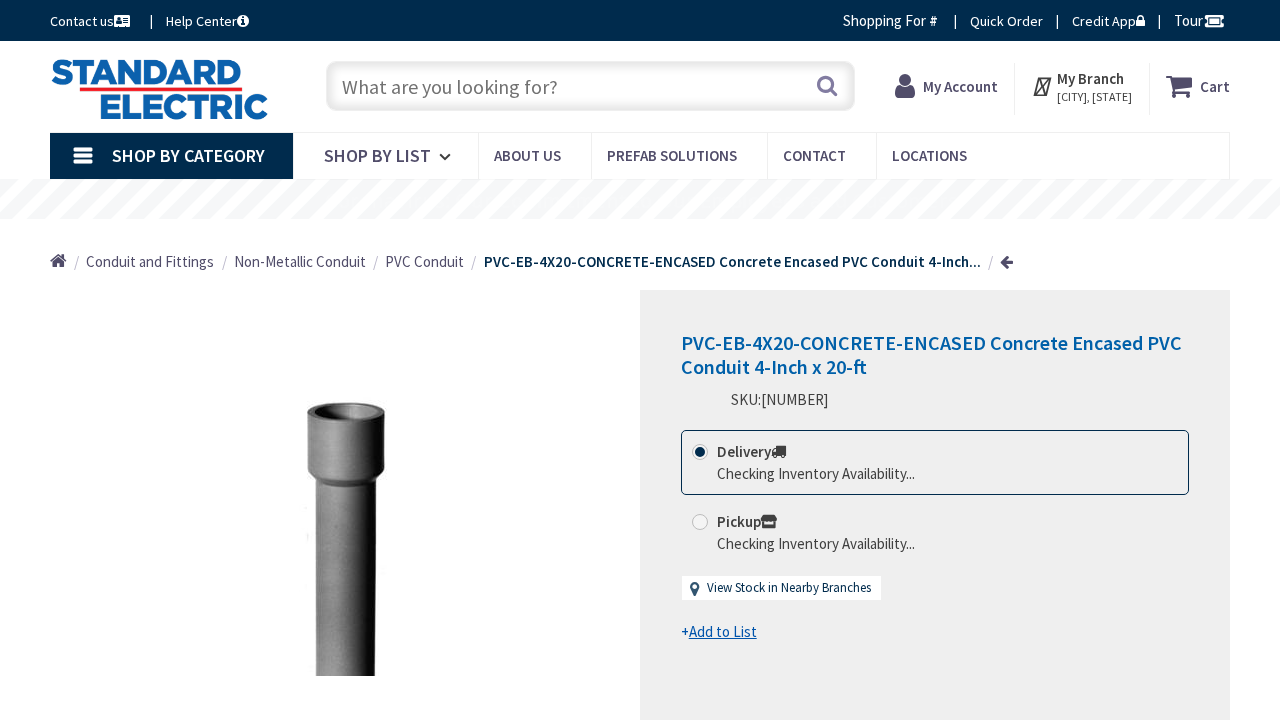 scroll, scrollTop: 0, scrollLeft: 0, axis: both 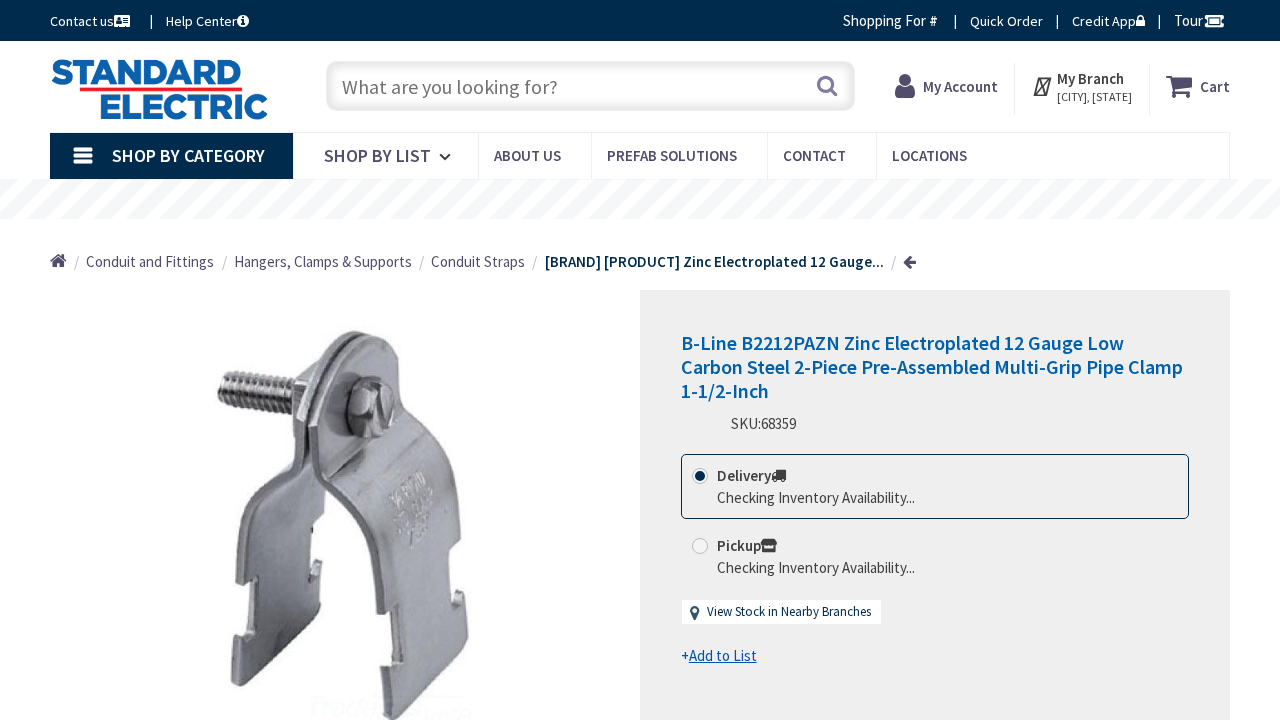 click at bounding box center [590, 86] 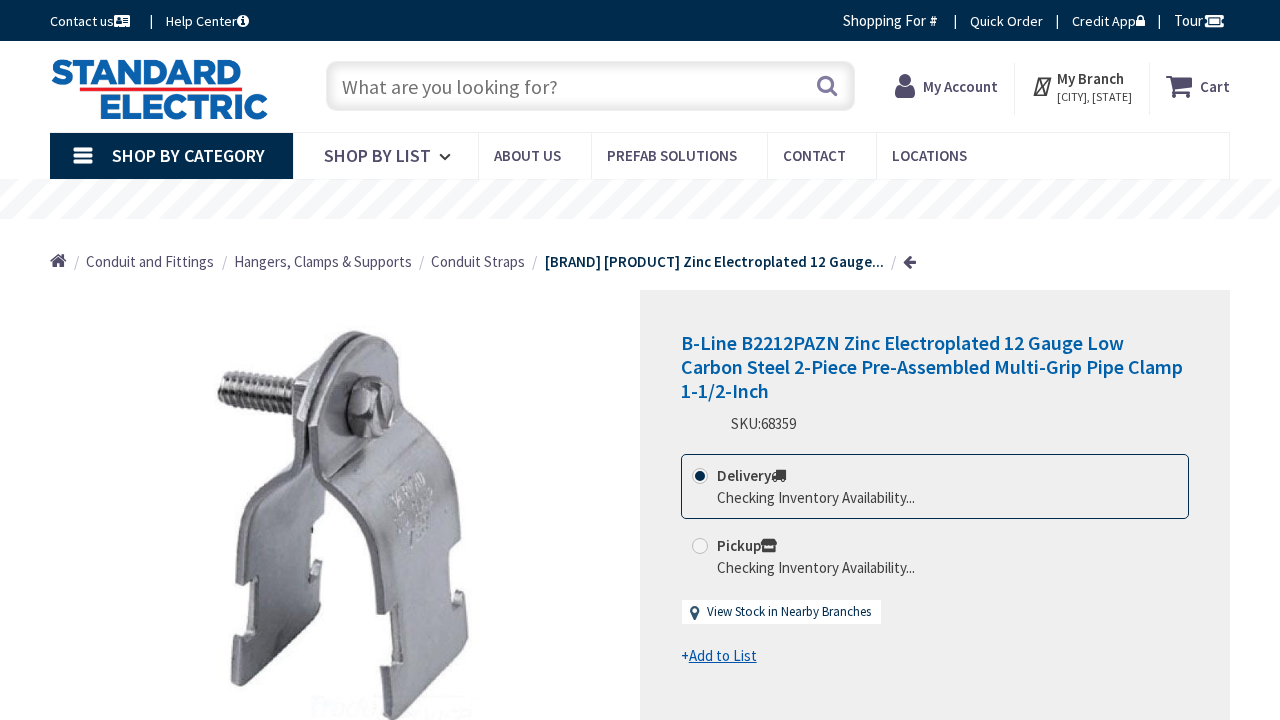 scroll, scrollTop: 0, scrollLeft: 0, axis: both 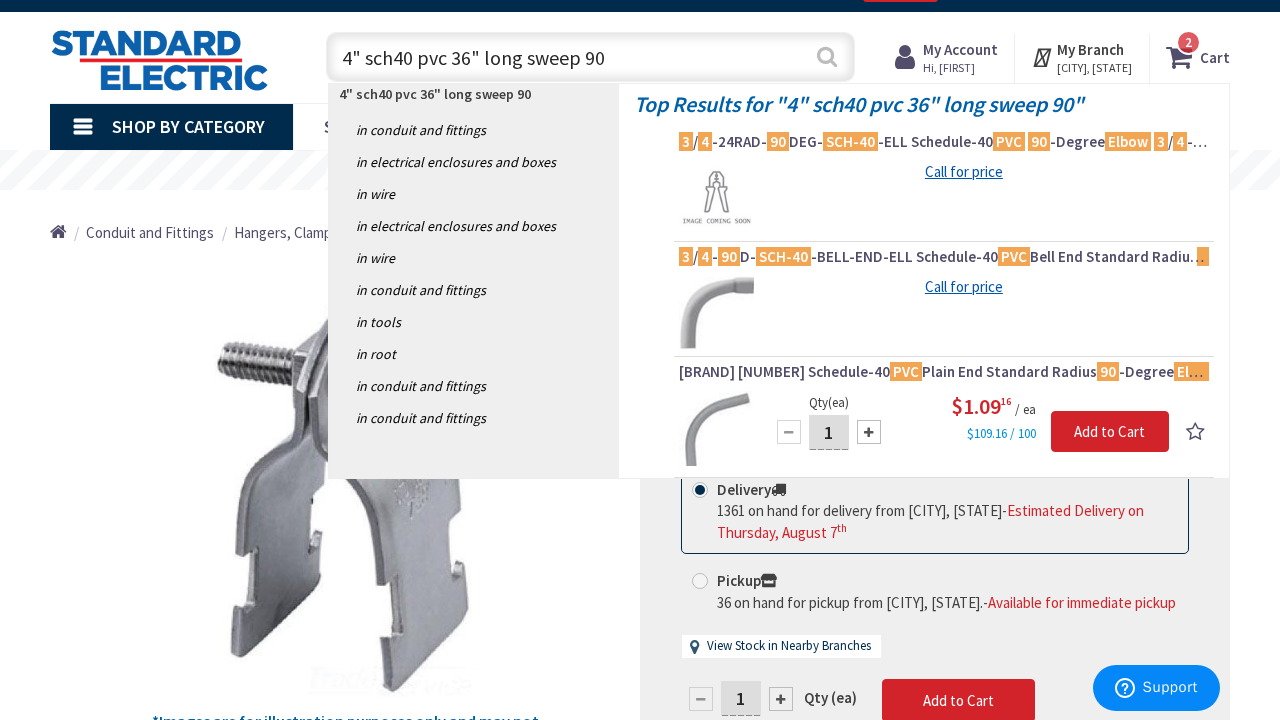 type on "4" sch40 pvc 36" long sweep 90" 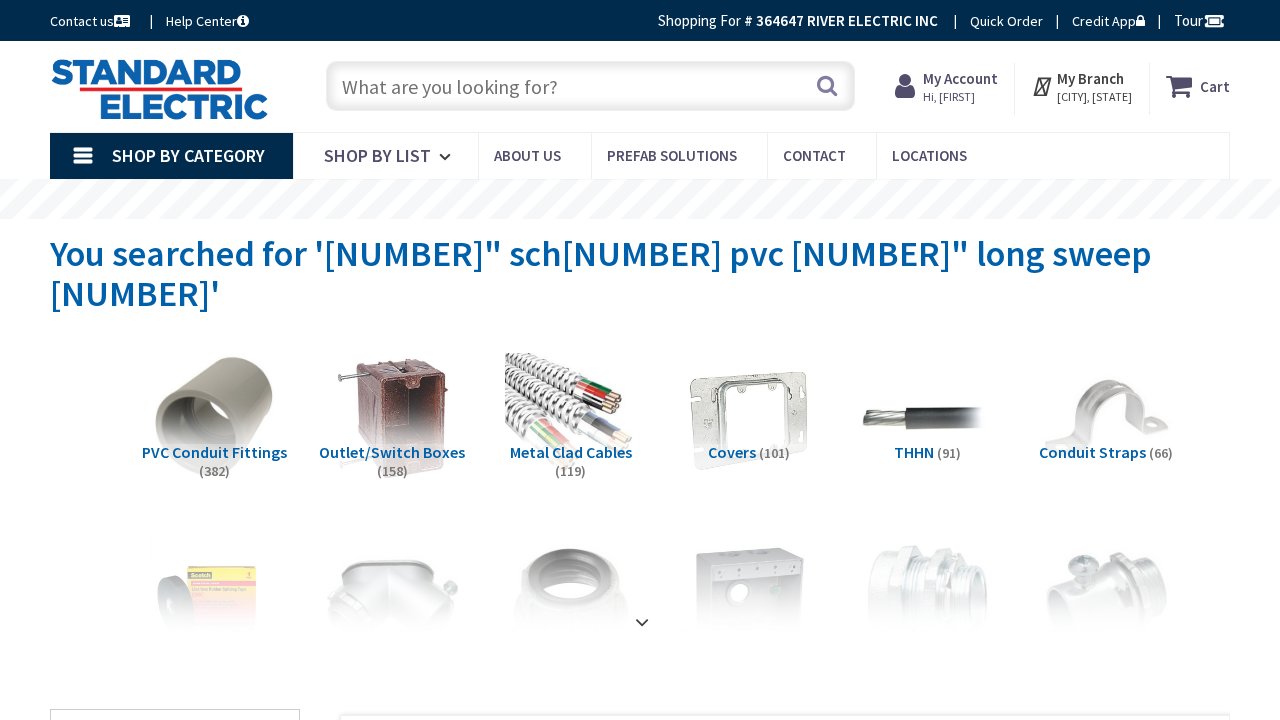 scroll, scrollTop: 66, scrollLeft: 0, axis: vertical 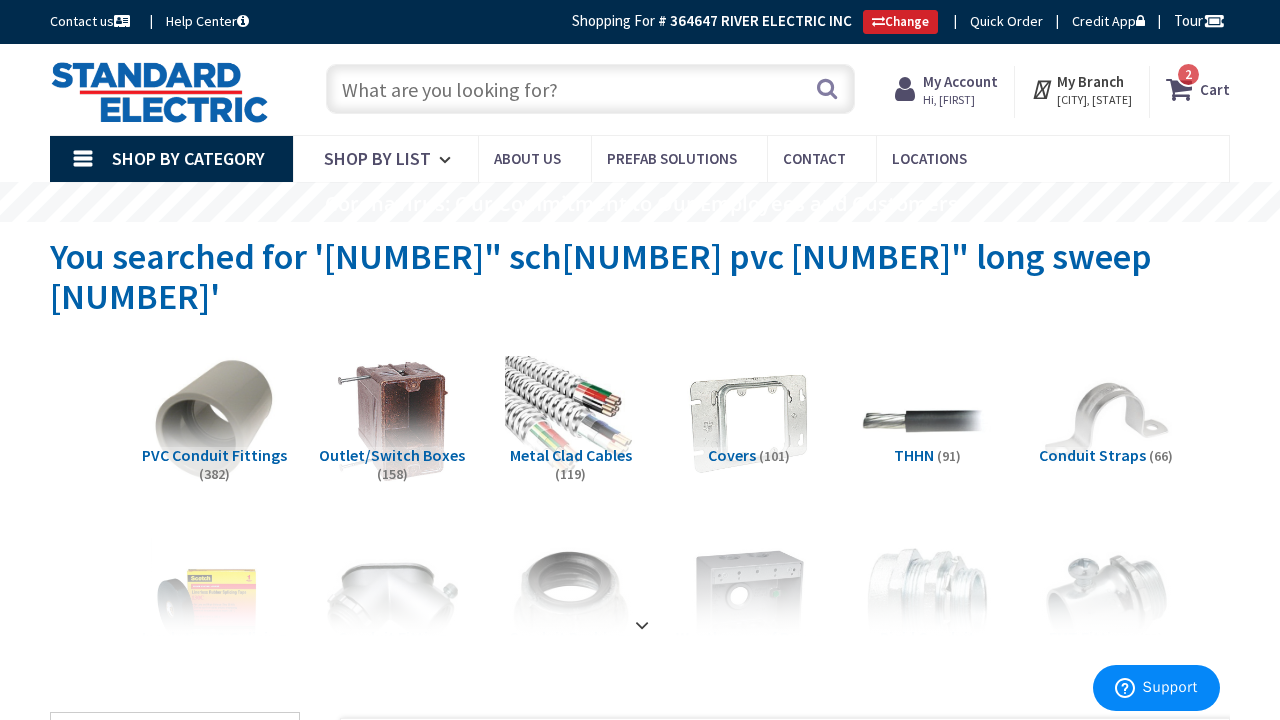 click at bounding box center [590, 89] 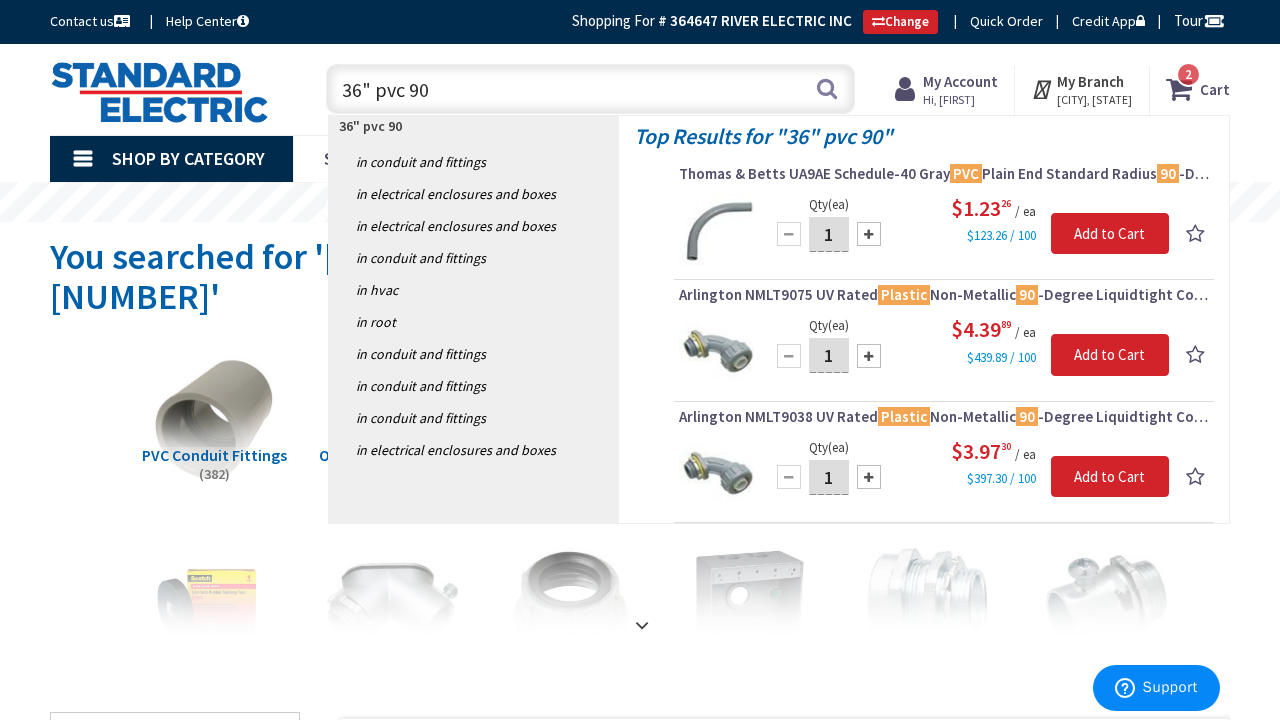 scroll, scrollTop: 0, scrollLeft: 0, axis: both 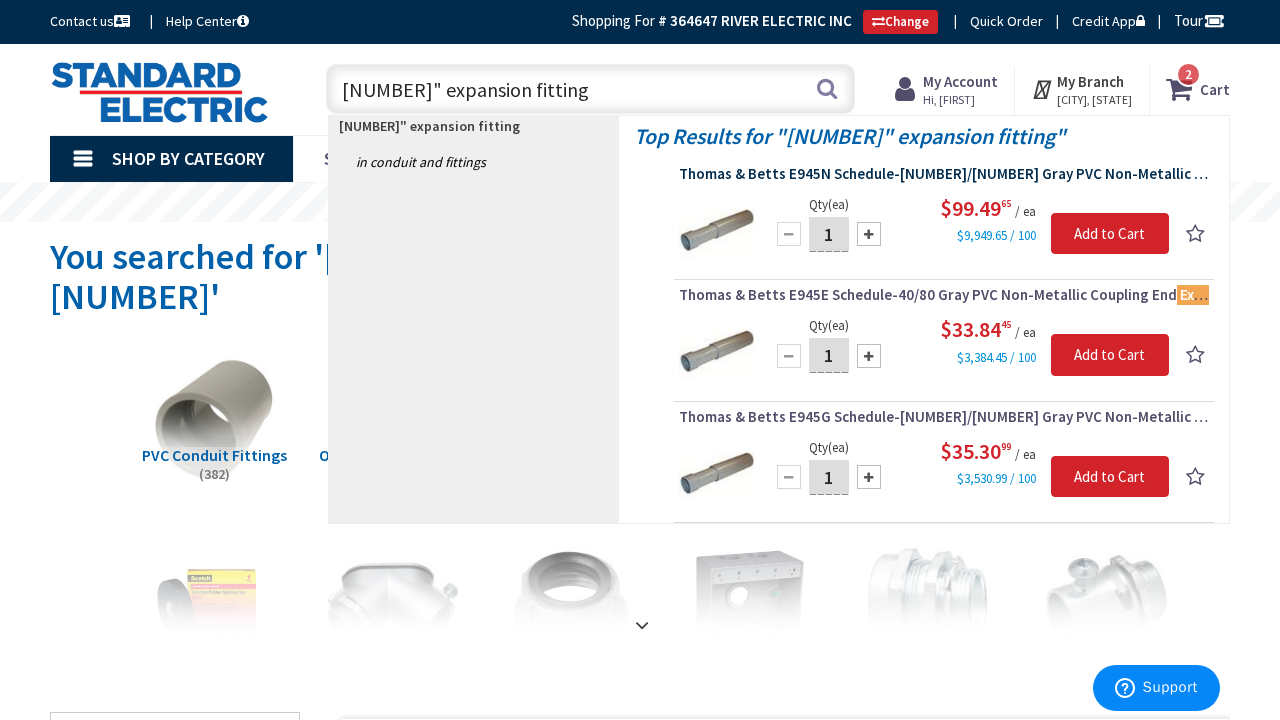 type on "4" expansion fitting" 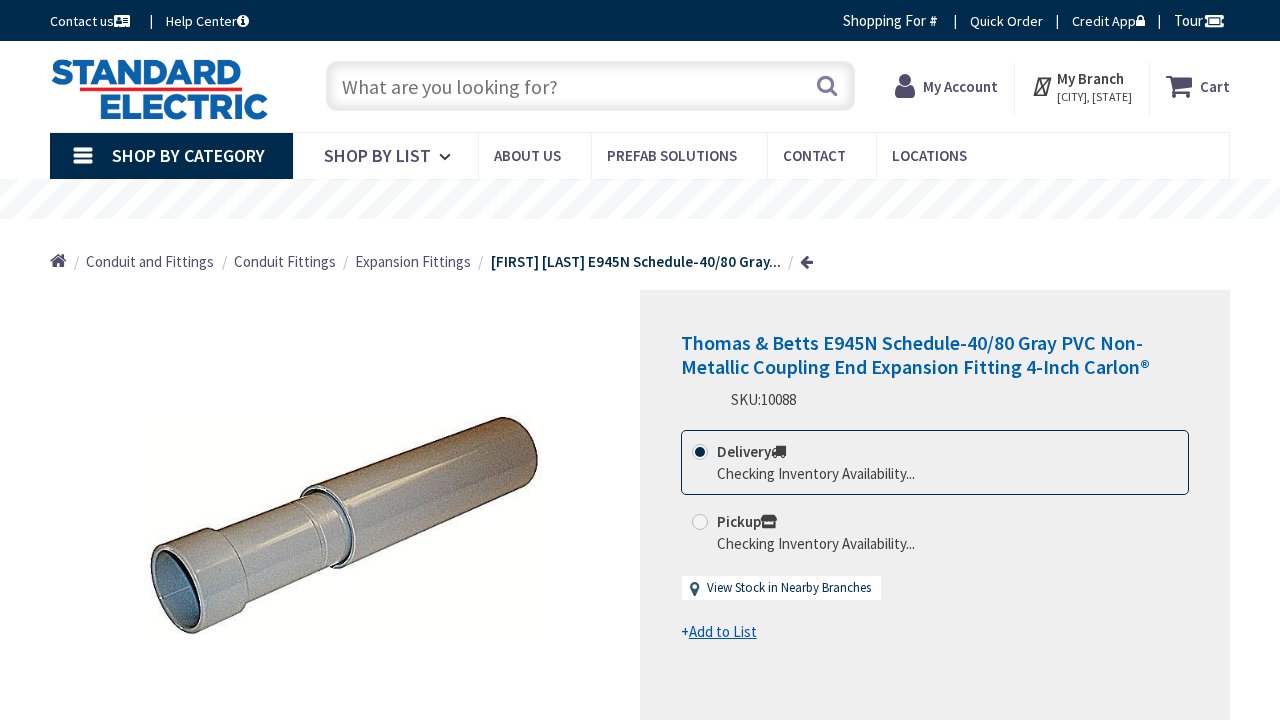 scroll, scrollTop: 0, scrollLeft: 0, axis: both 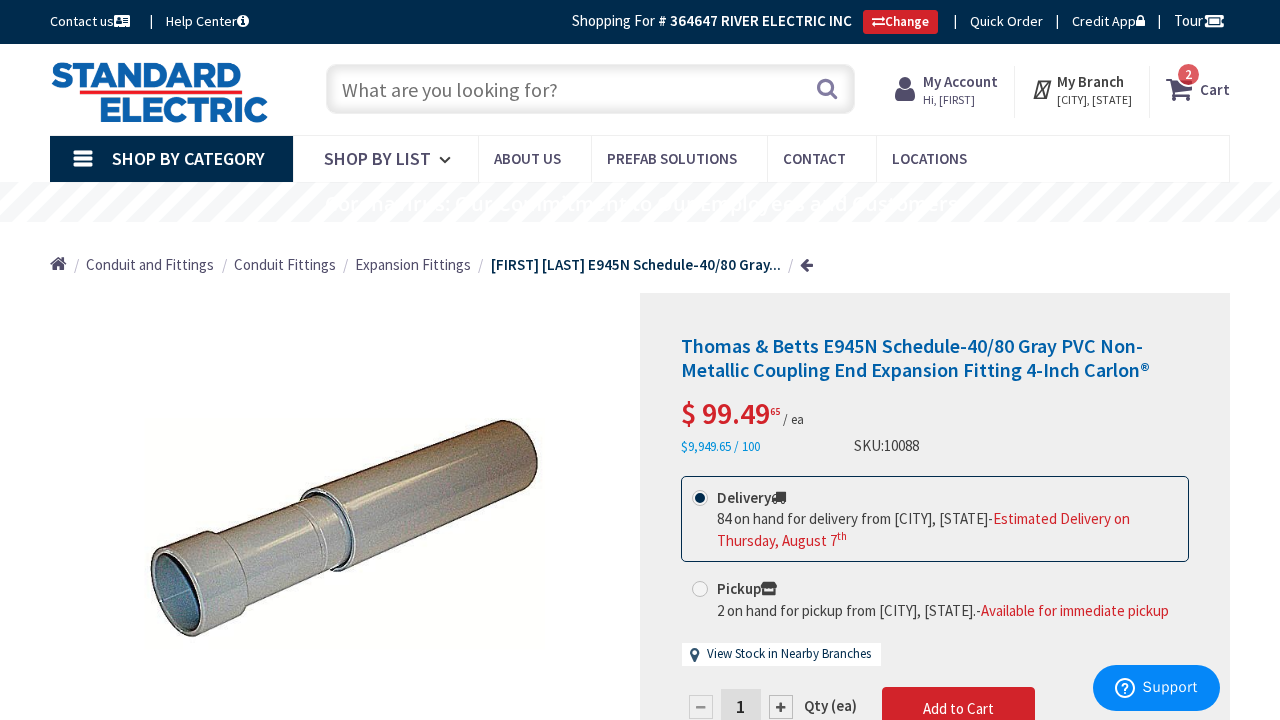 click at bounding box center (590, 89) 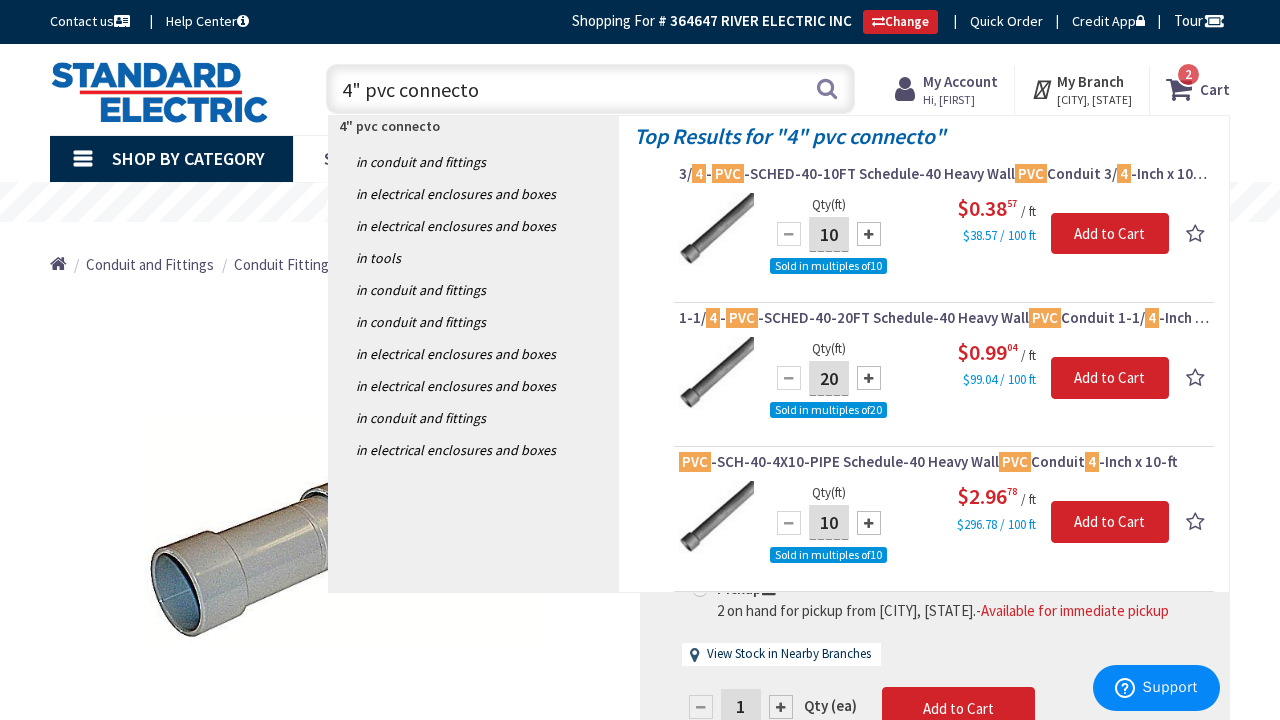 type on "4" pvc connector" 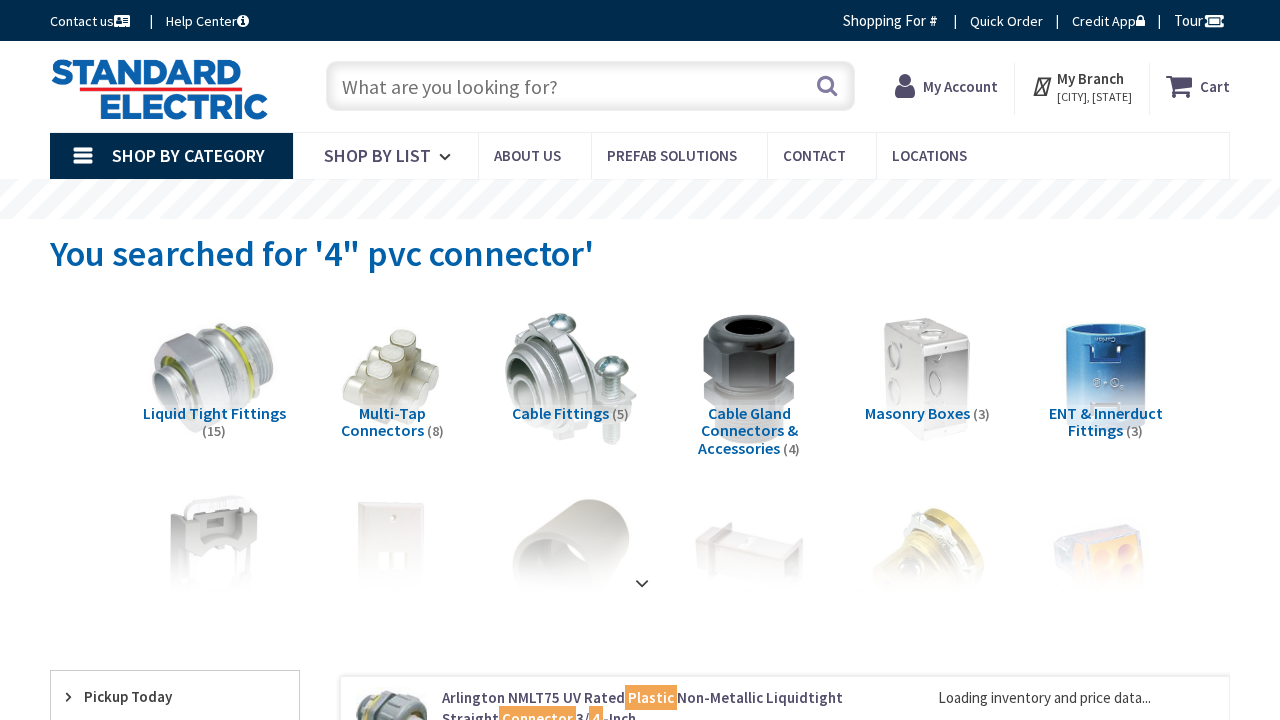 scroll, scrollTop: 4, scrollLeft: 0, axis: vertical 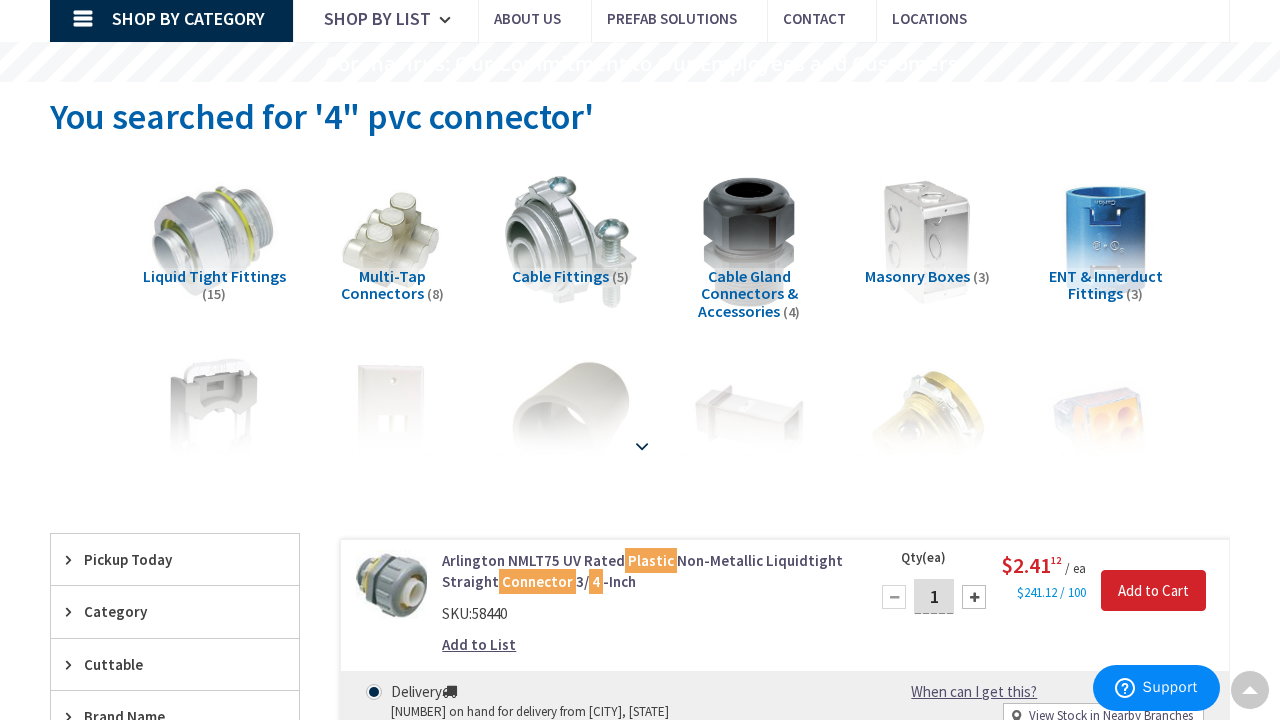 click at bounding box center [642, 446] 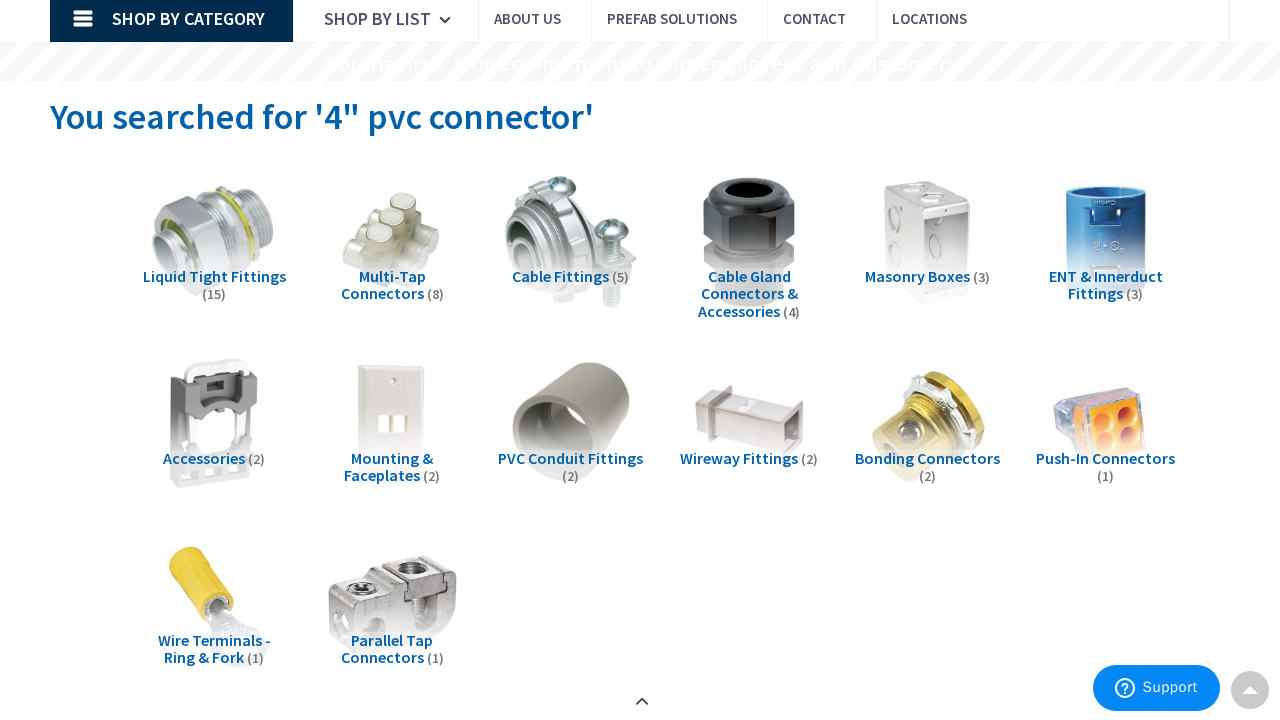 click on "PVC Conduit Fittings" at bounding box center (570, 458) 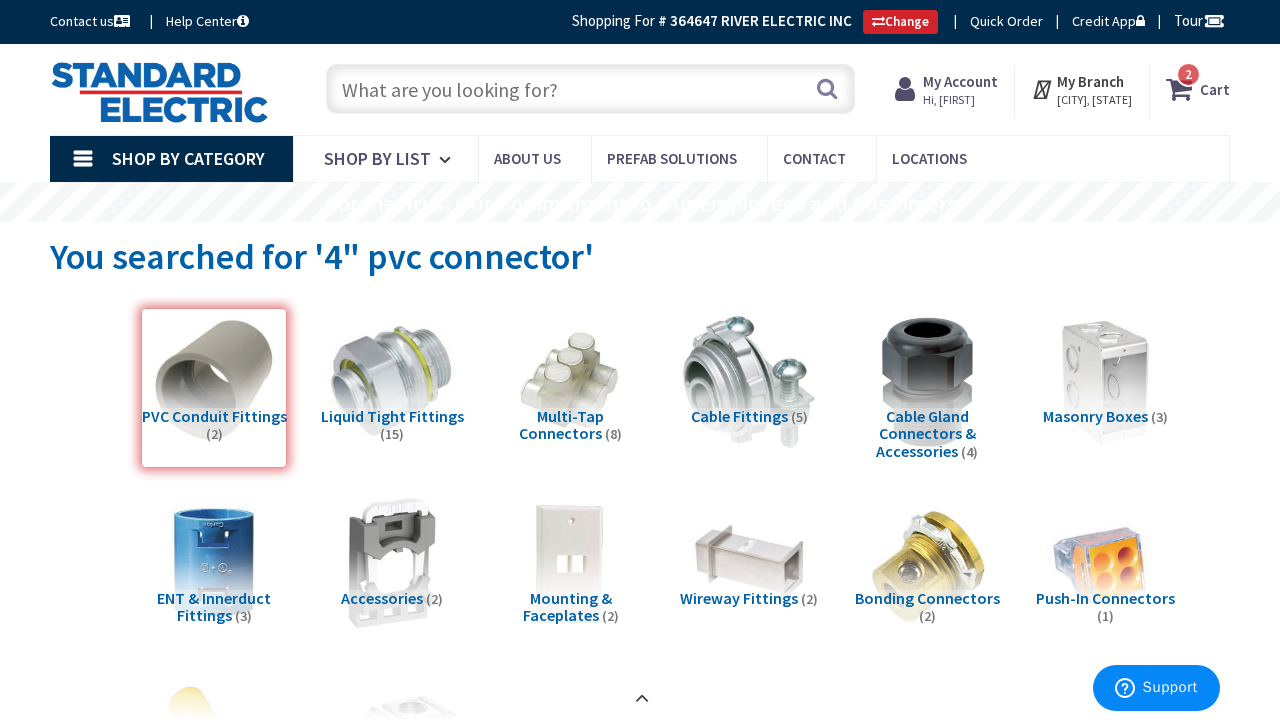 scroll, scrollTop: 0, scrollLeft: 0, axis: both 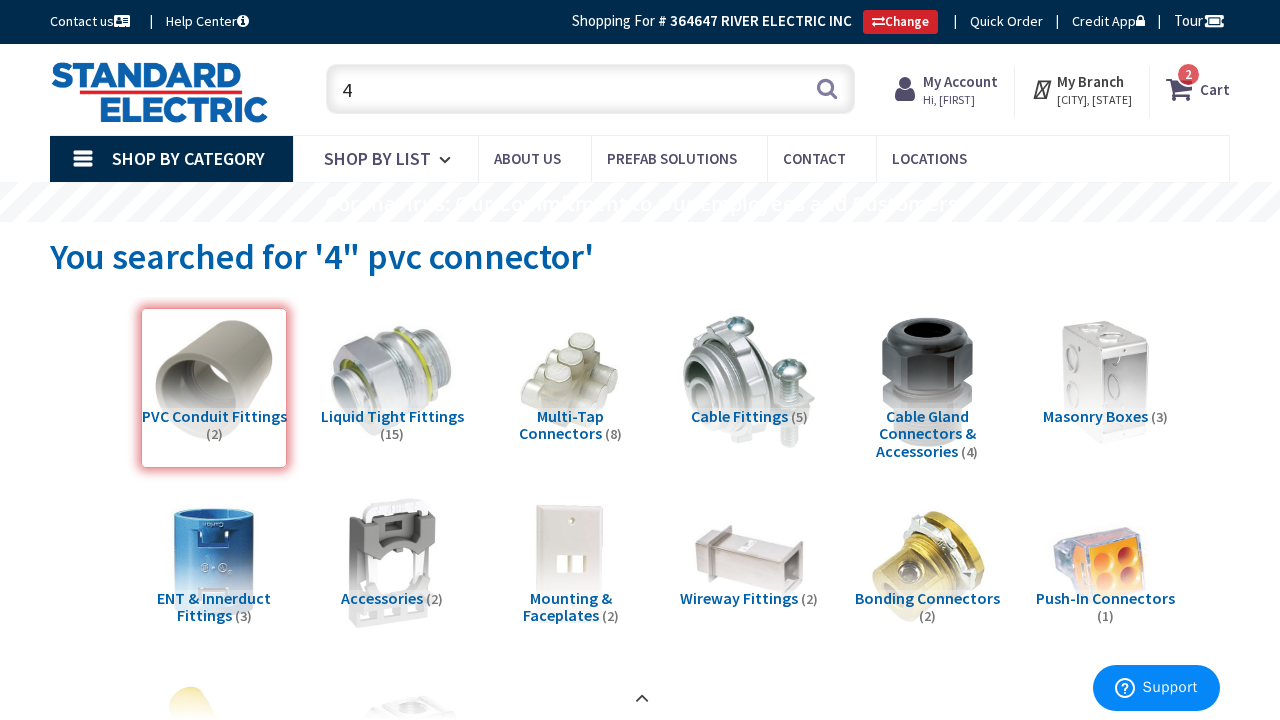click on "4" at bounding box center (590, 89) 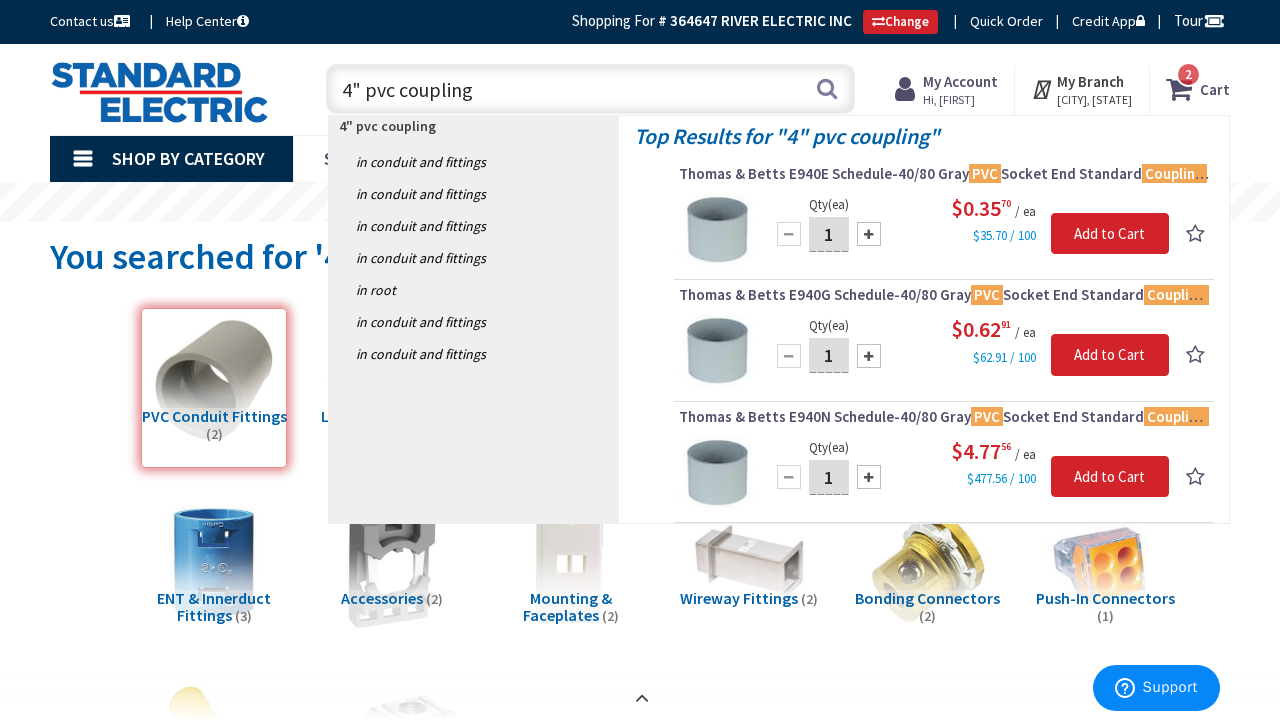 click on "4" pvc coupling" at bounding box center [590, 89] 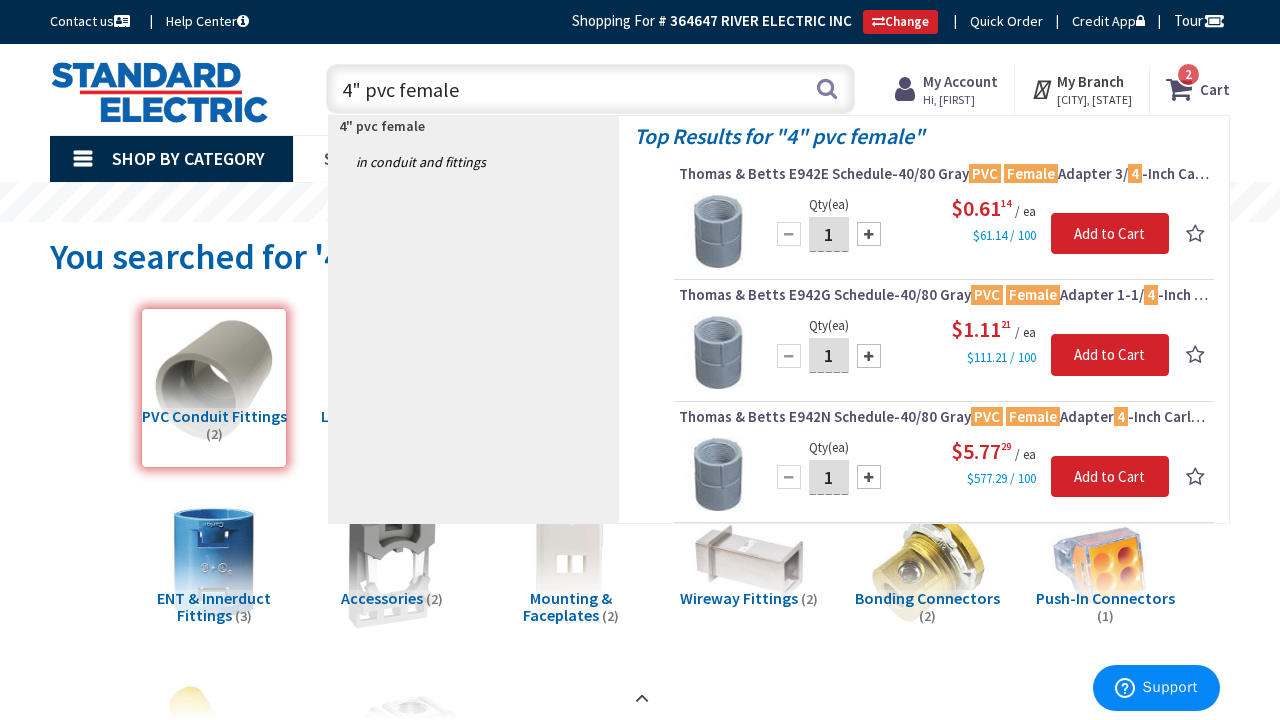 click on "4" pvc female" at bounding box center (590, 89) 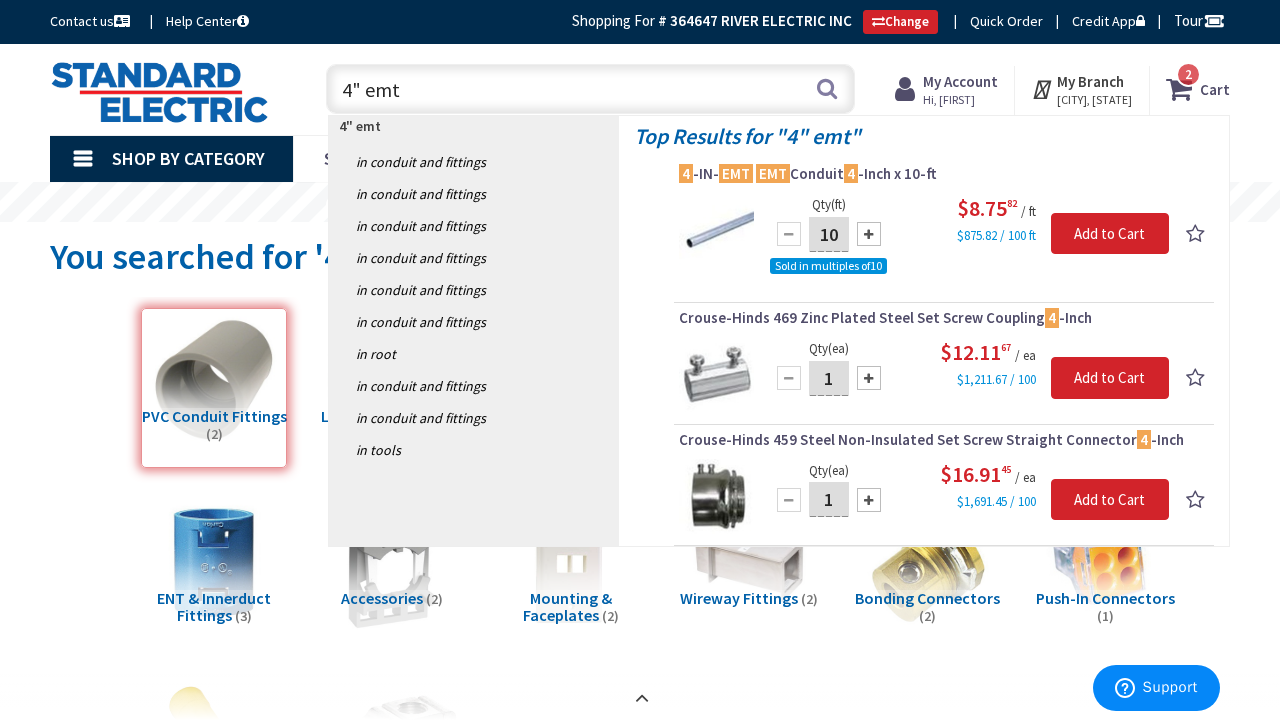 click on "4" emt" at bounding box center (590, 89) 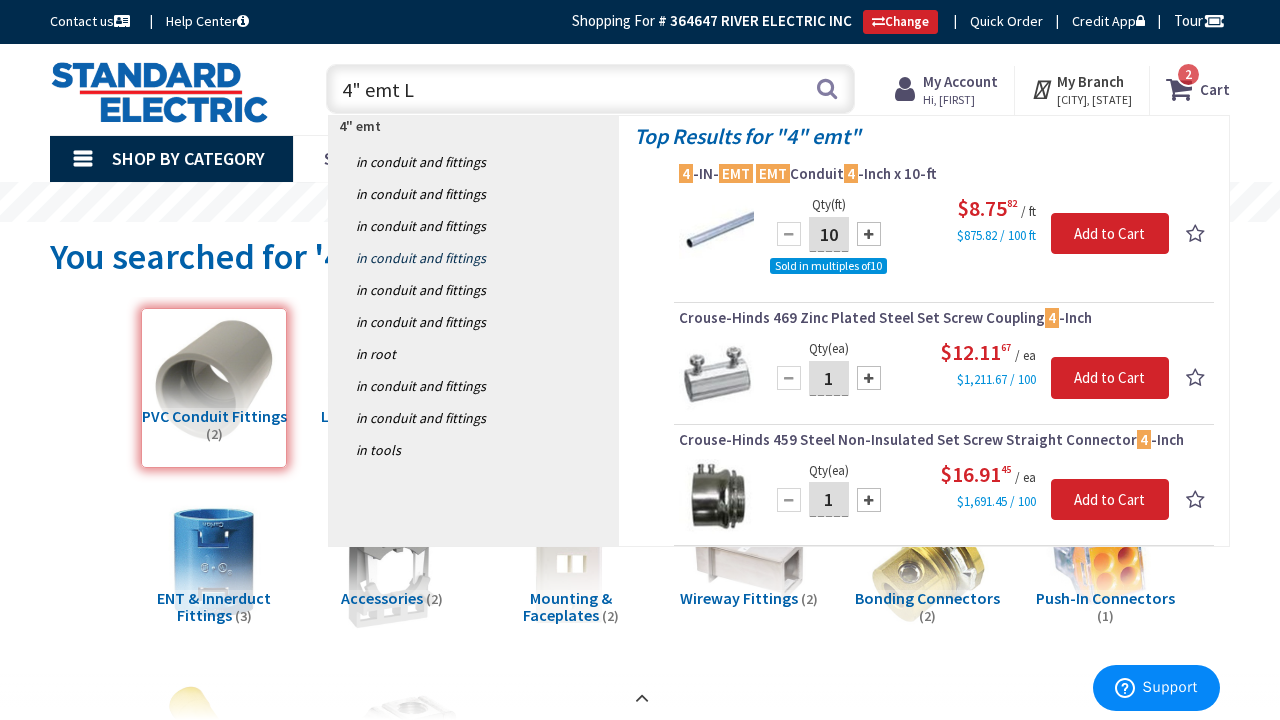type on "4" emt LB" 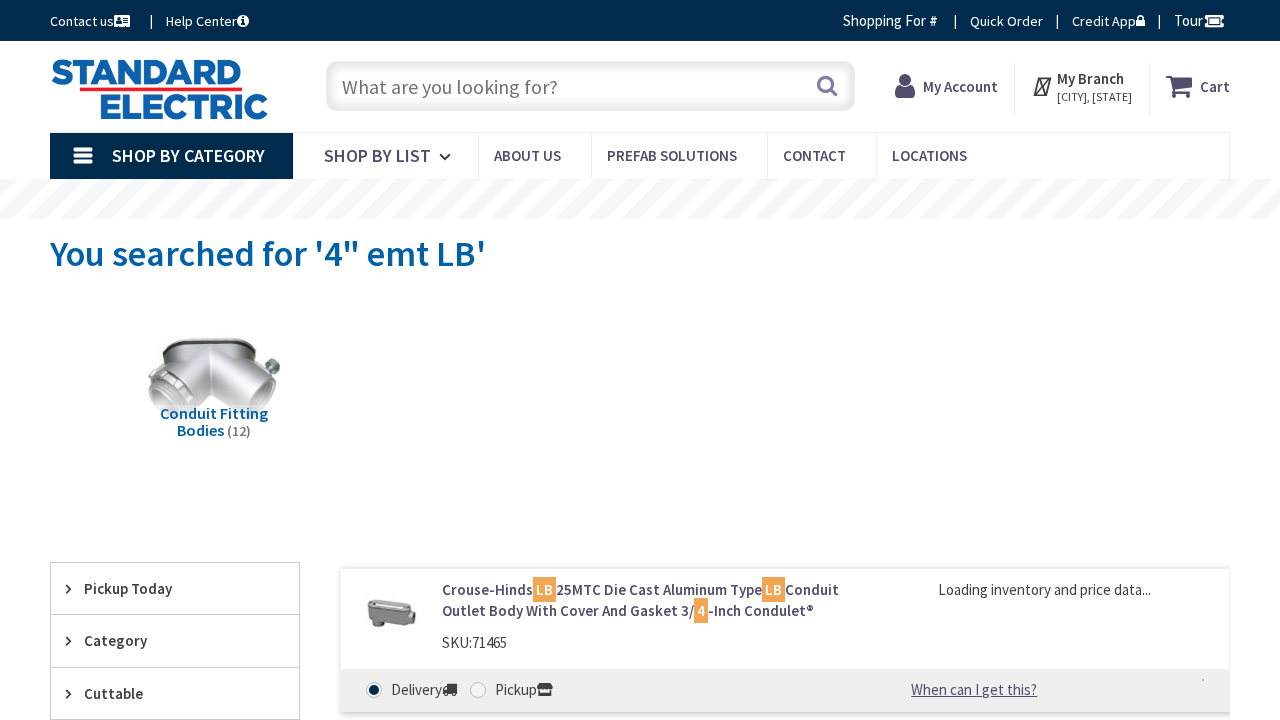 scroll, scrollTop: 0, scrollLeft: 0, axis: both 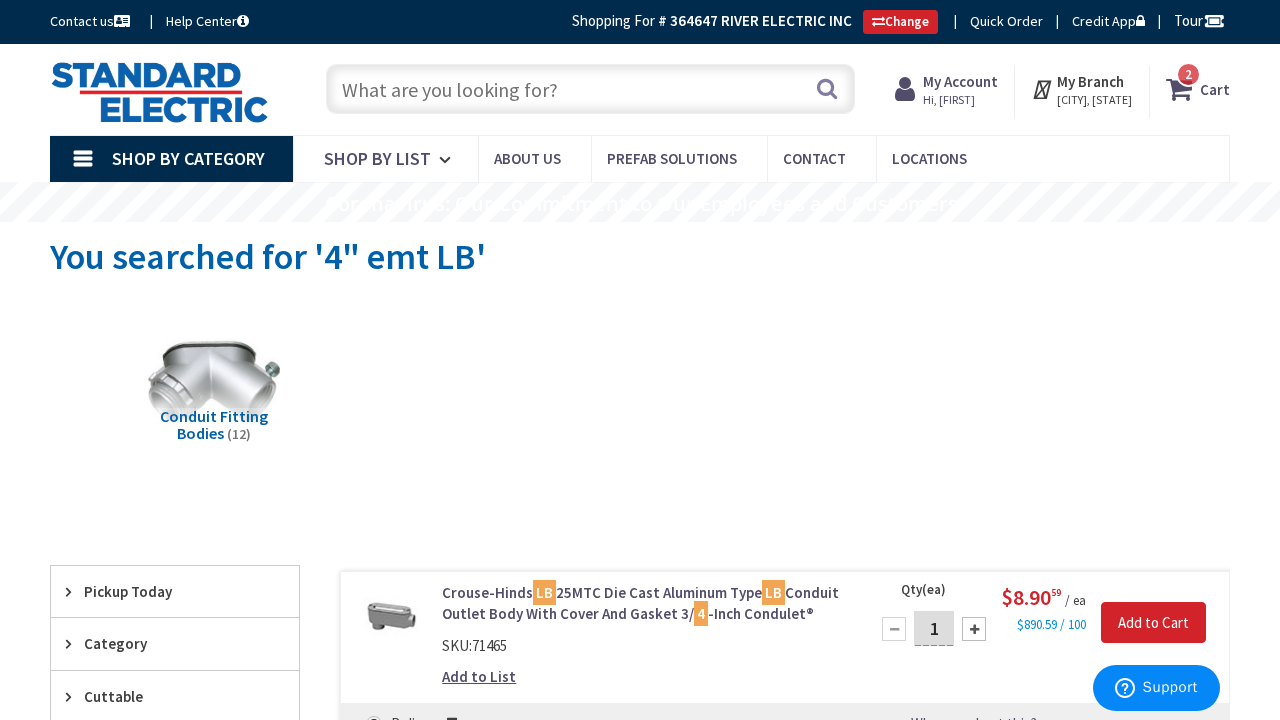 click at bounding box center [590, 89] 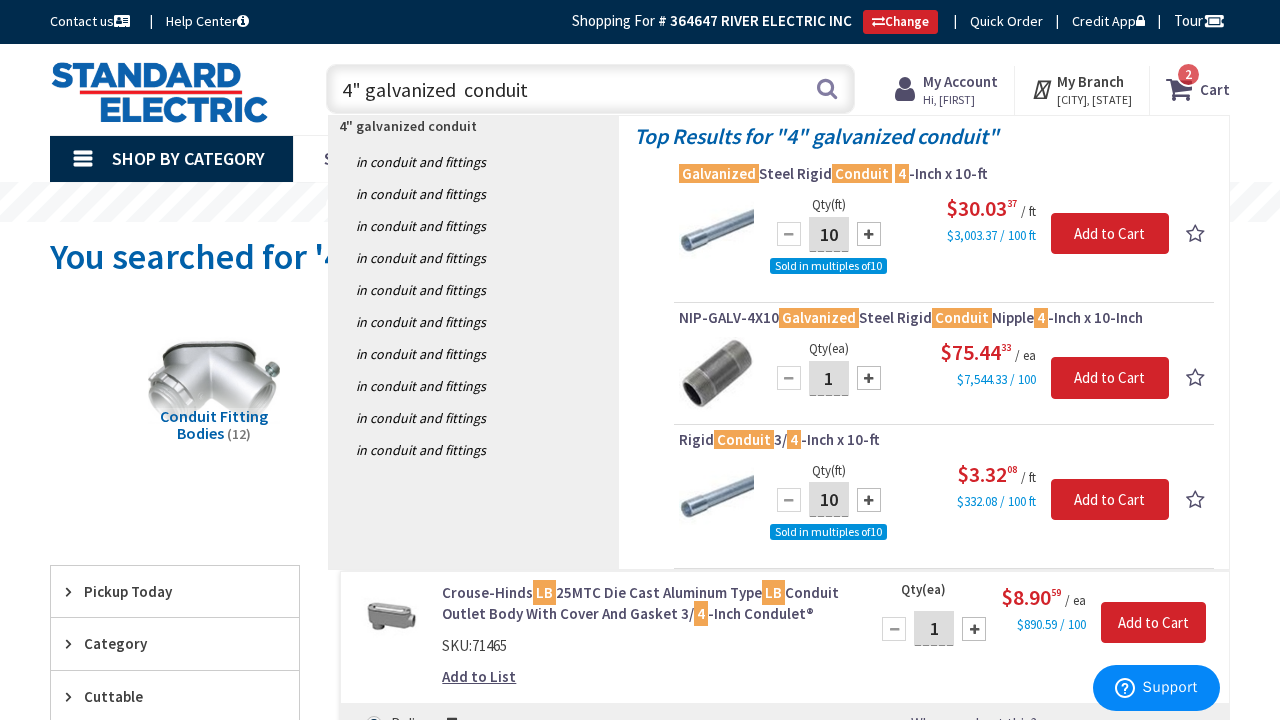 click on "4" galvanized  conduit" at bounding box center [590, 89] 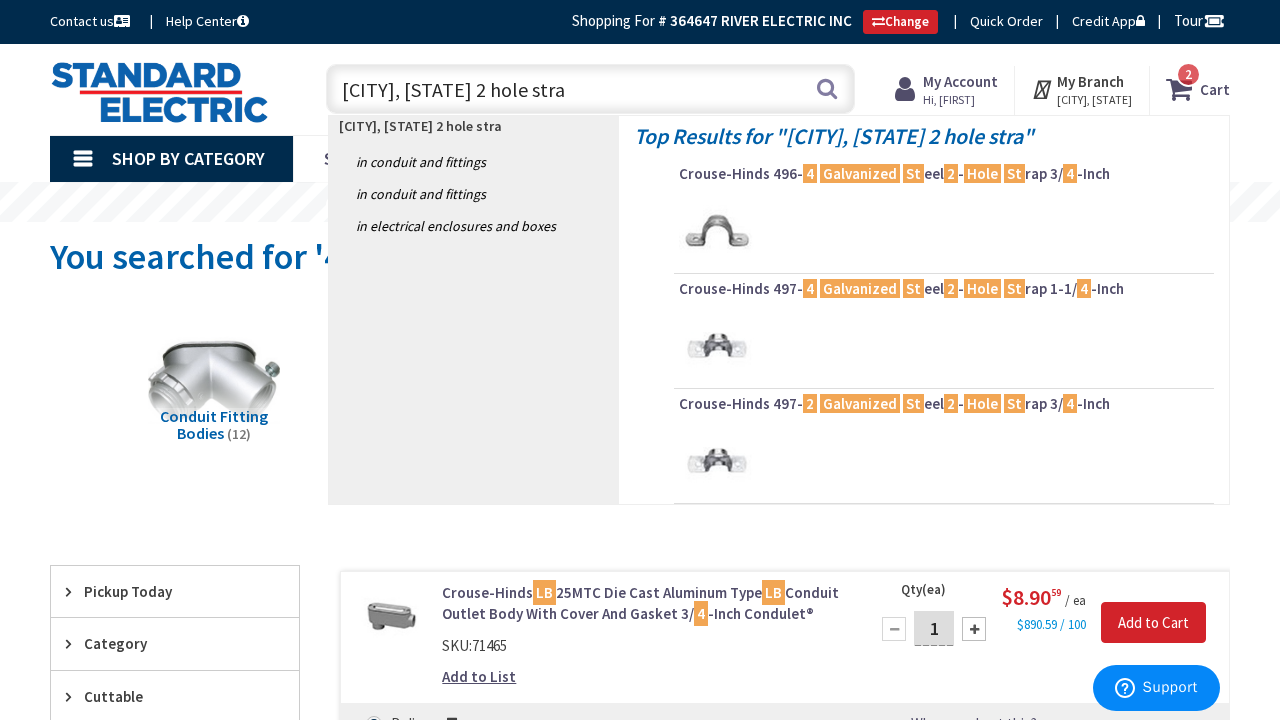 type on "4" galvanized  2 hole strap" 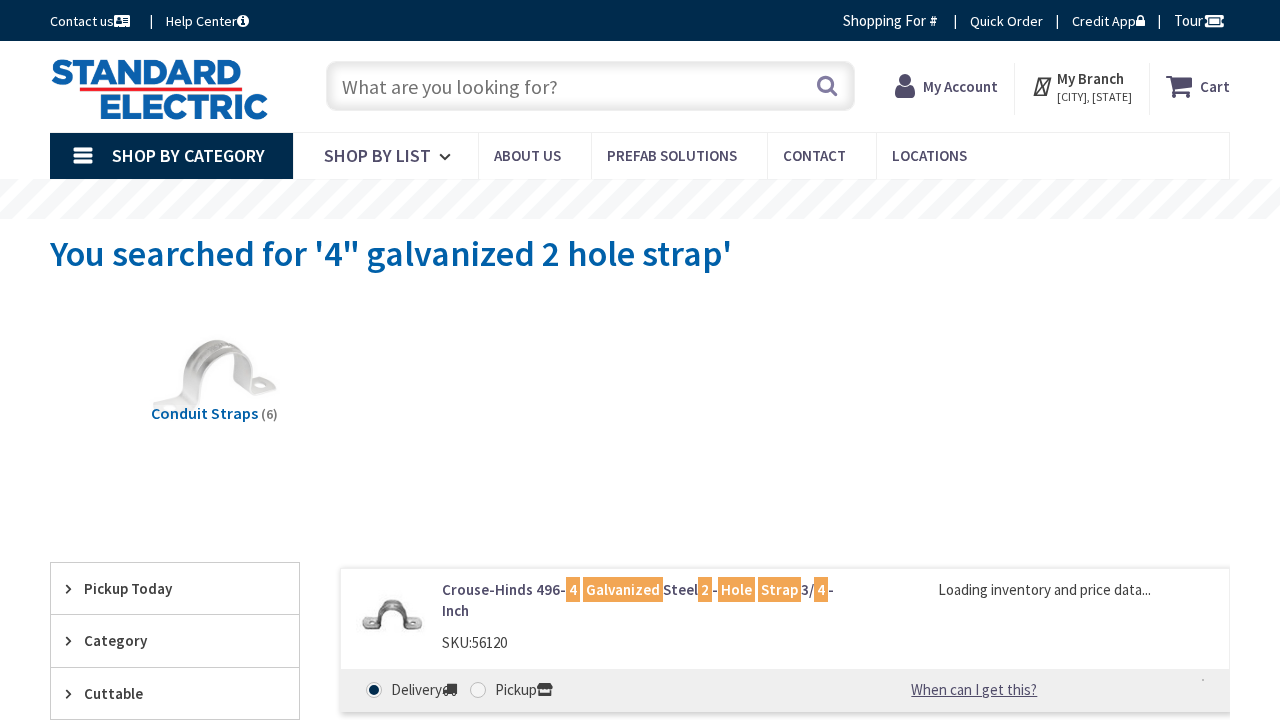 scroll, scrollTop: 0, scrollLeft: 0, axis: both 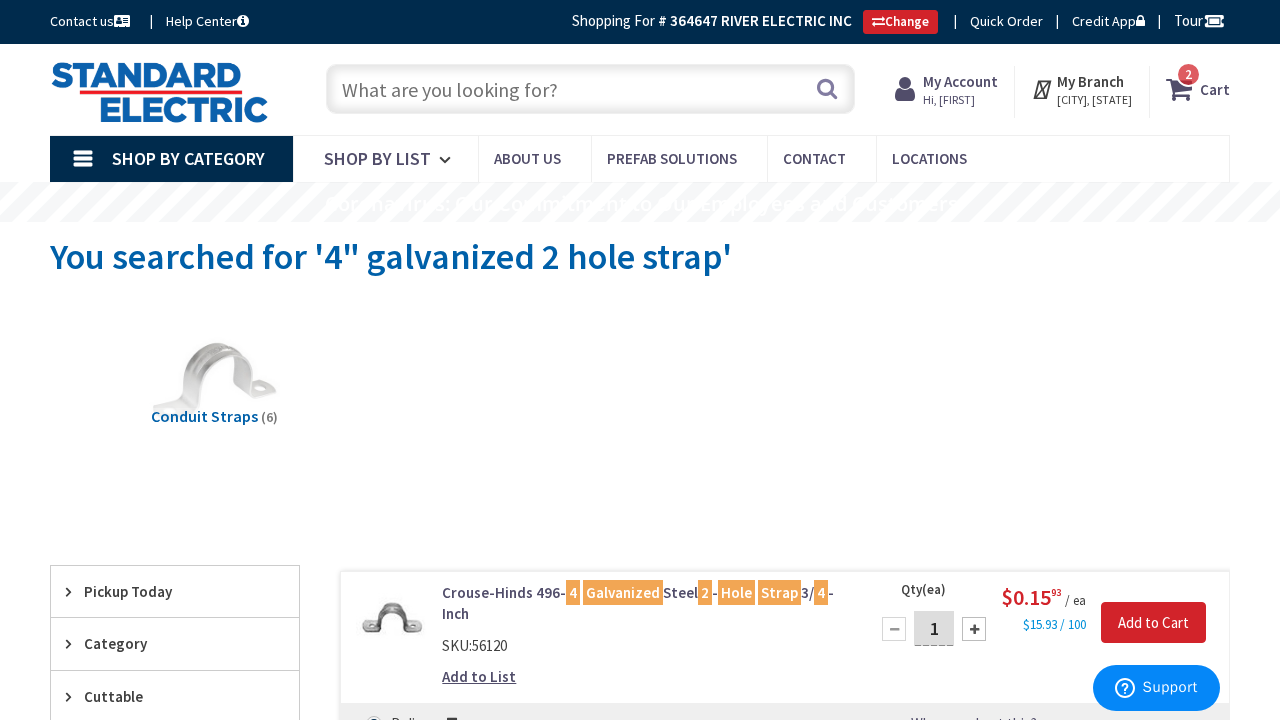 click at bounding box center [590, 89] 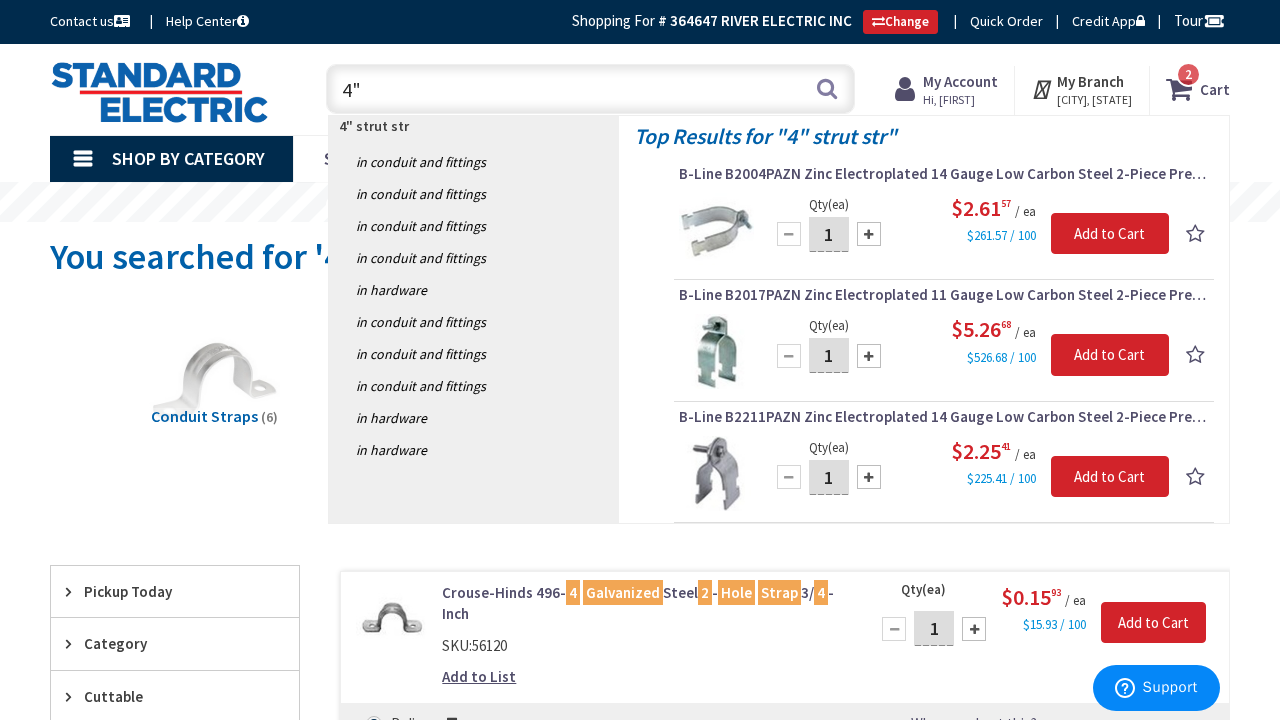 type on "4" 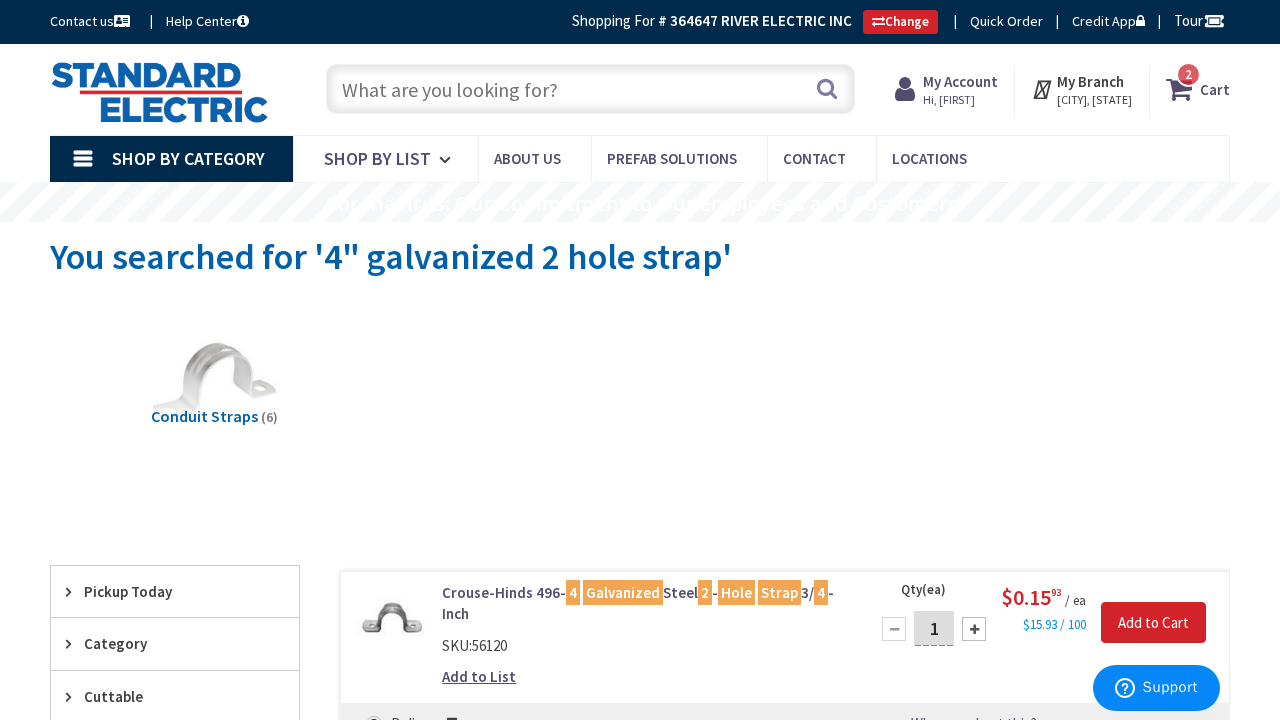 paste on "(SKU:74005) Burndy YA342N Electro Tin Plated Copper 2-Hole YA-2N Compression Lug 500-KCMIL 1/2-Inch Hylug" 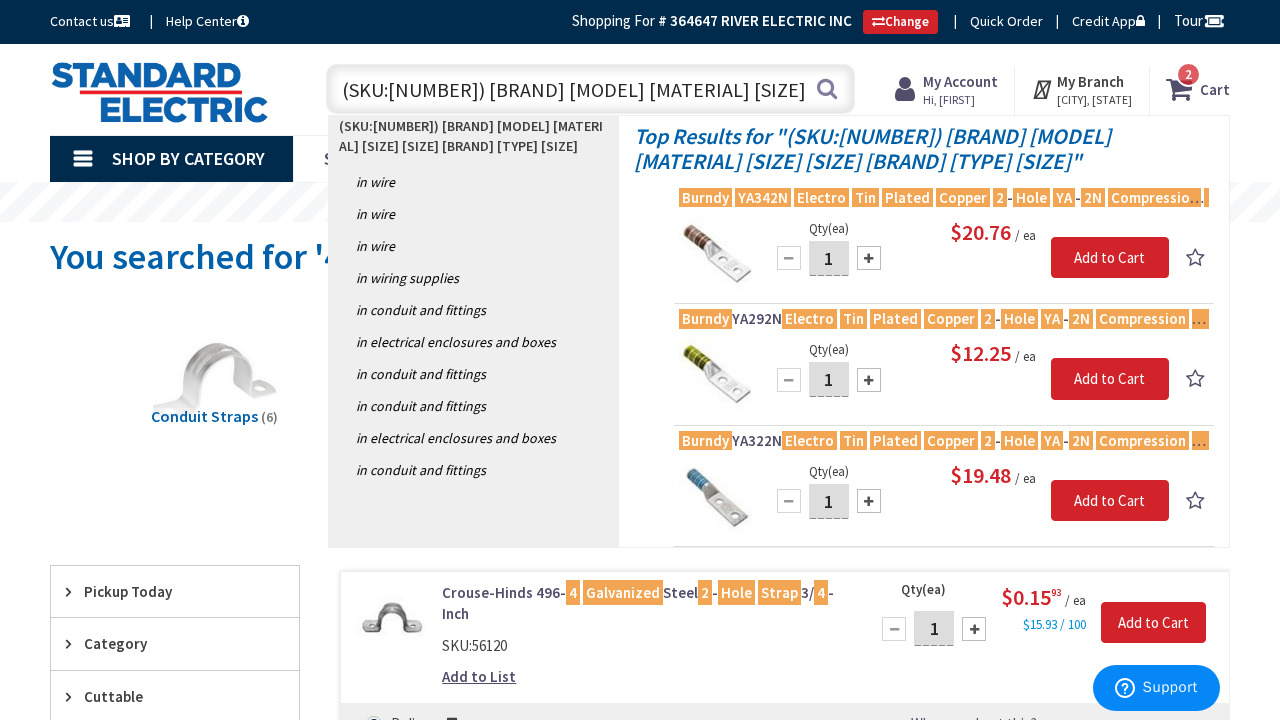 click on "(SKU:74005) Burndy YA342N Electro Tin Plated Copper 2-Hole YA-2N Compression Lug 500-KCMIL 1/2-Inch Hylug" at bounding box center (590, 89) 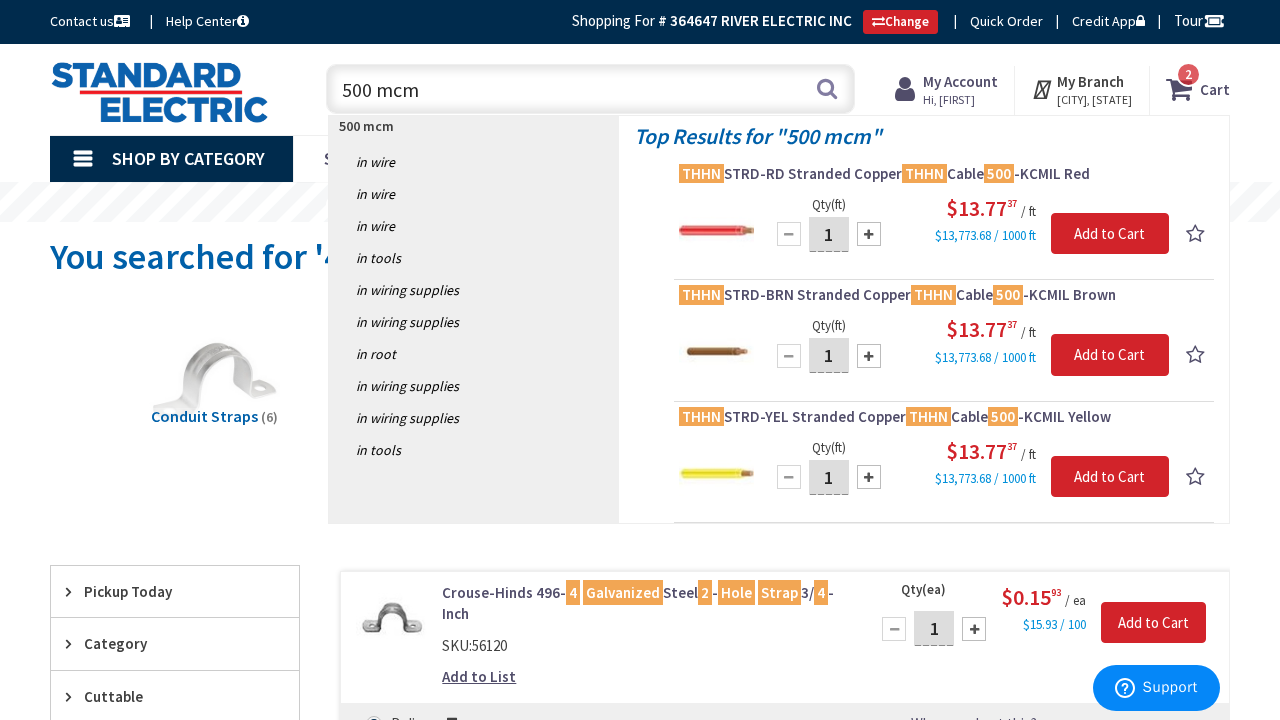 drag, startPoint x: 456, startPoint y: 86, endPoint x: 292, endPoint y: 85, distance: 164.00305 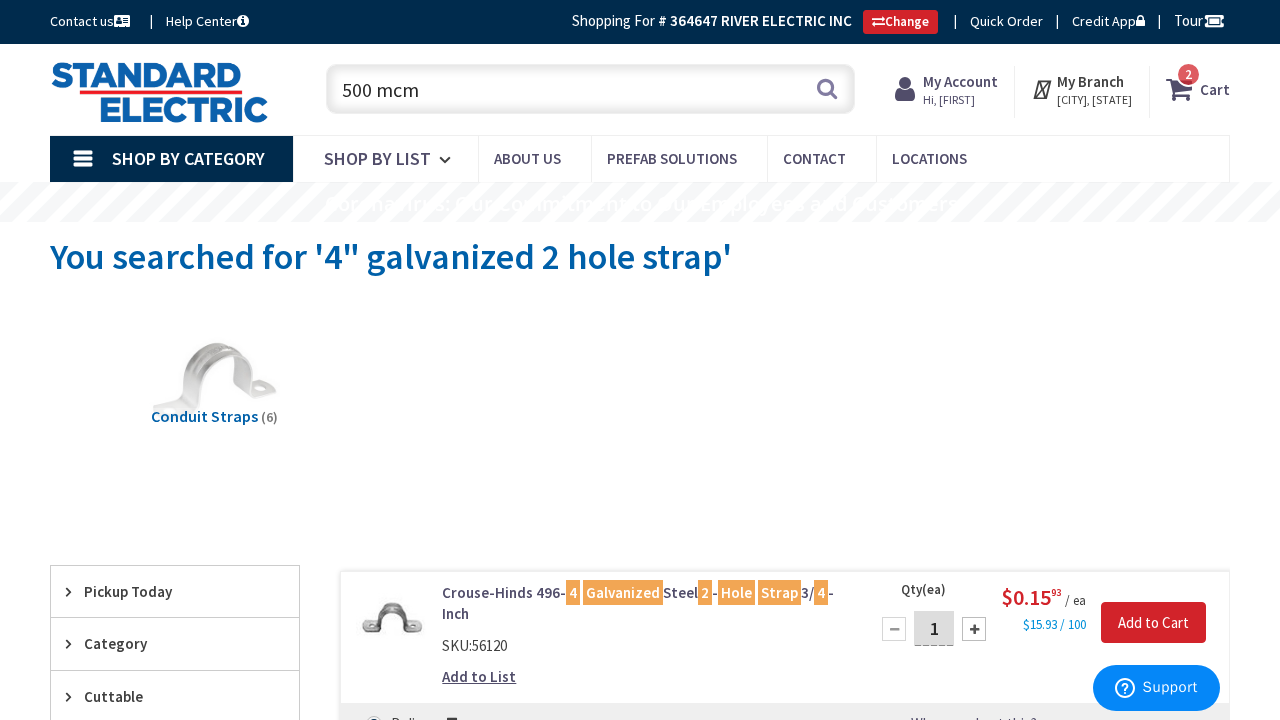 paste on "4” Weather rated grounding bushings" 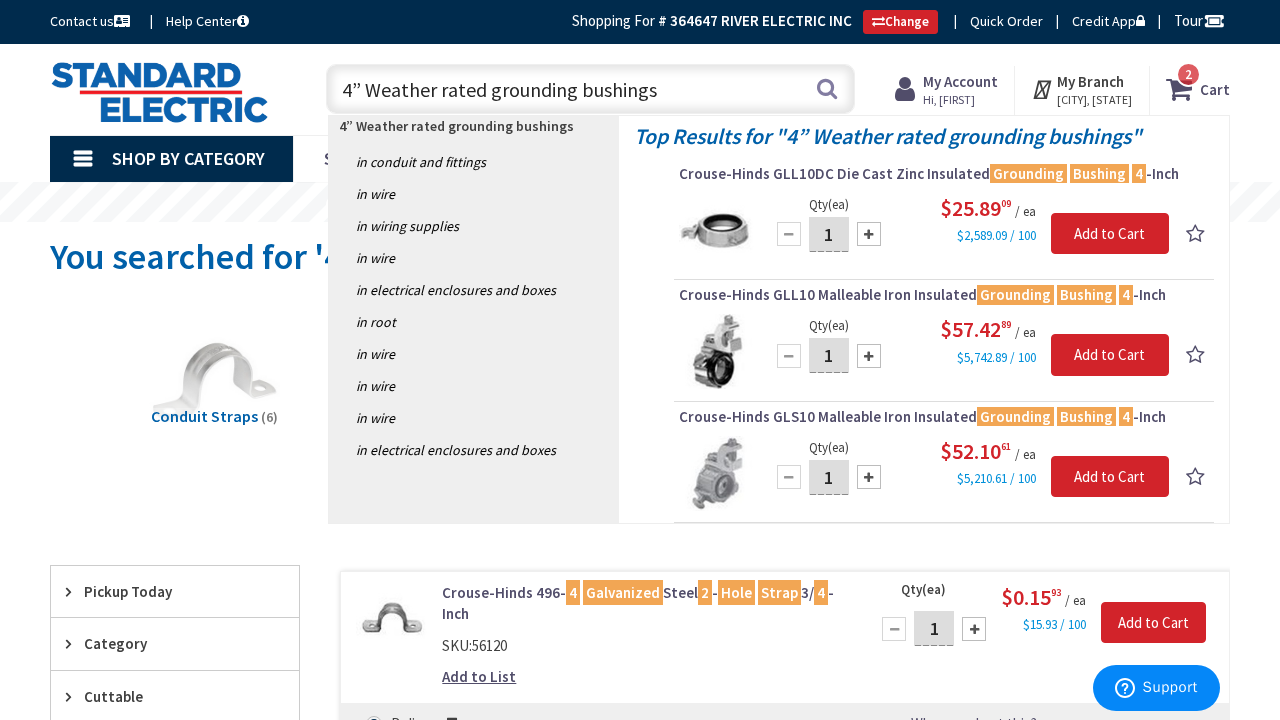 scroll, scrollTop: 0, scrollLeft: 0, axis: both 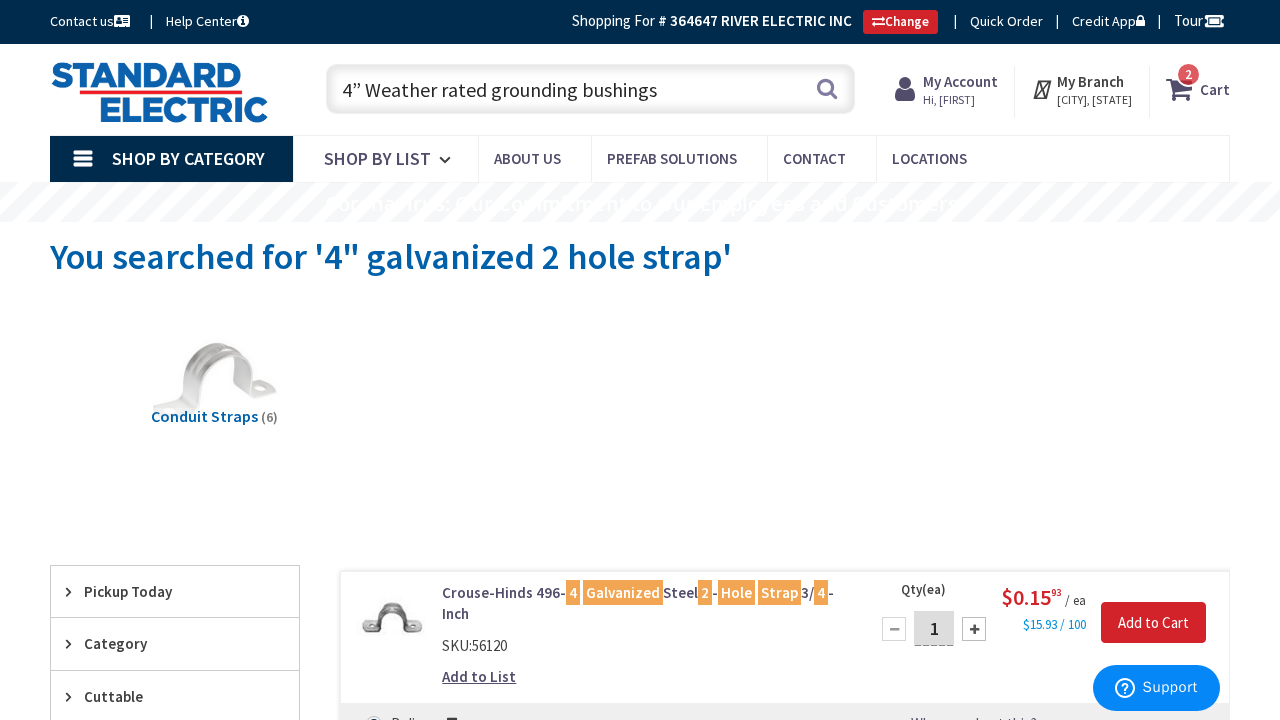 drag, startPoint x: 699, startPoint y: 86, endPoint x: 271, endPoint y: 87, distance: 428.00116 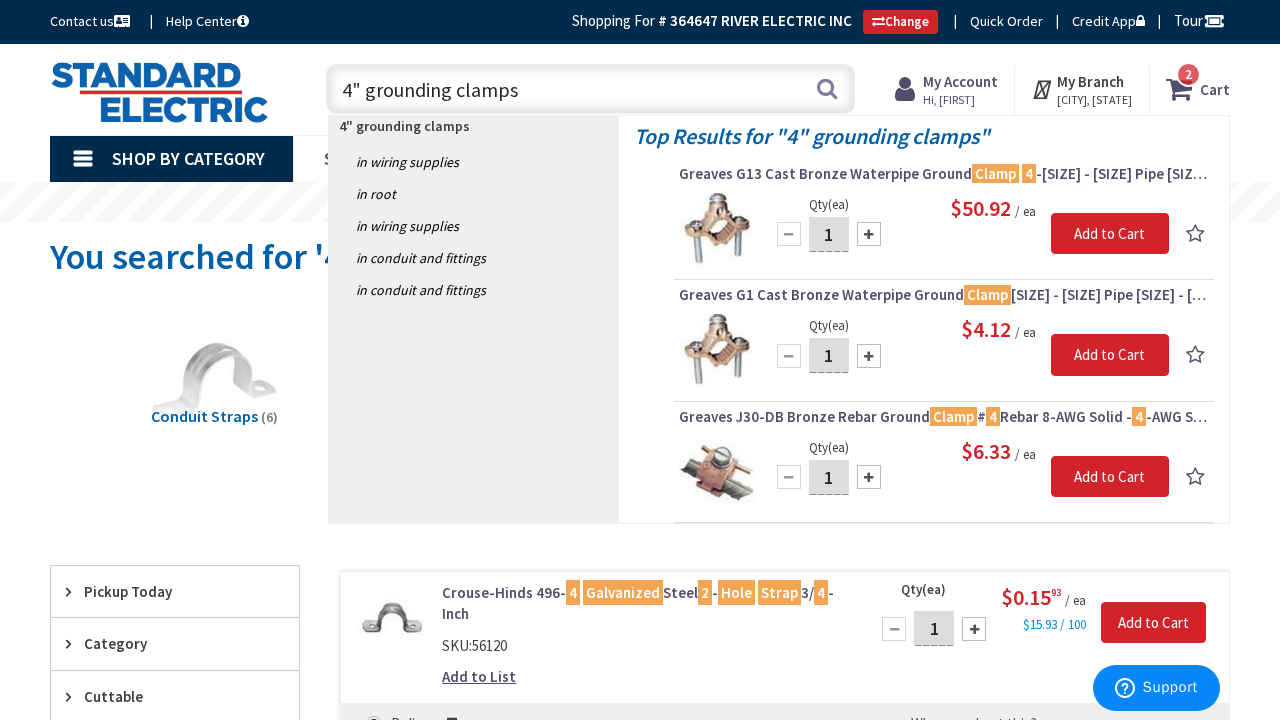drag, startPoint x: 530, startPoint y: 85, endPoint x: 269, endPoint y: 84, distance: 261.00192 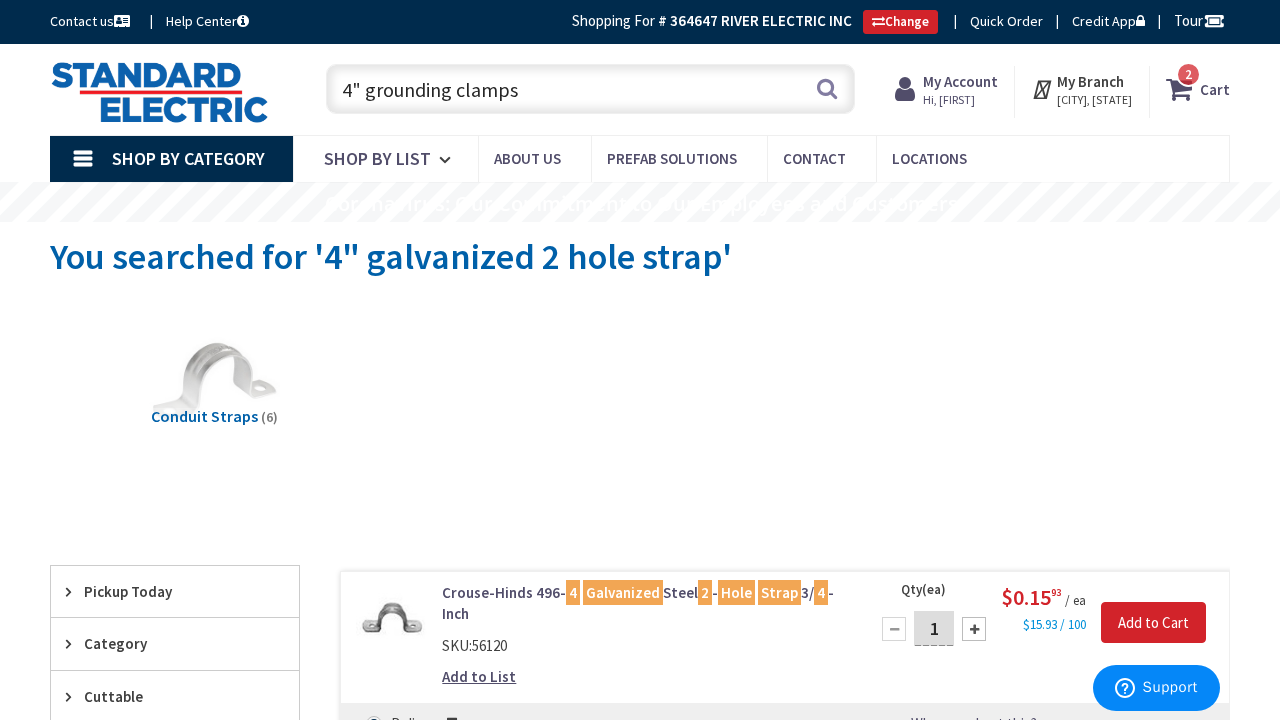 paste on "Ground rod" 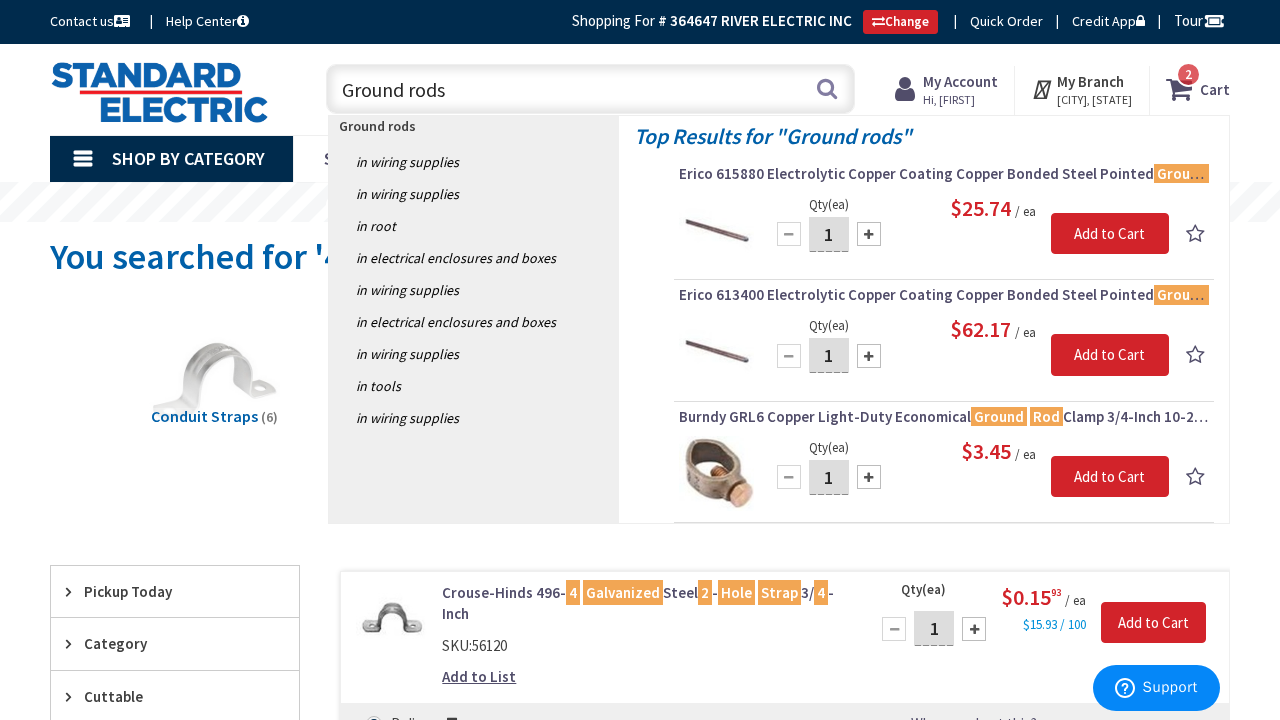 drag, startPoint x: 469, startPoint y: 88, endPoint x: 264, endPoint y: 89, distance: 205.00244 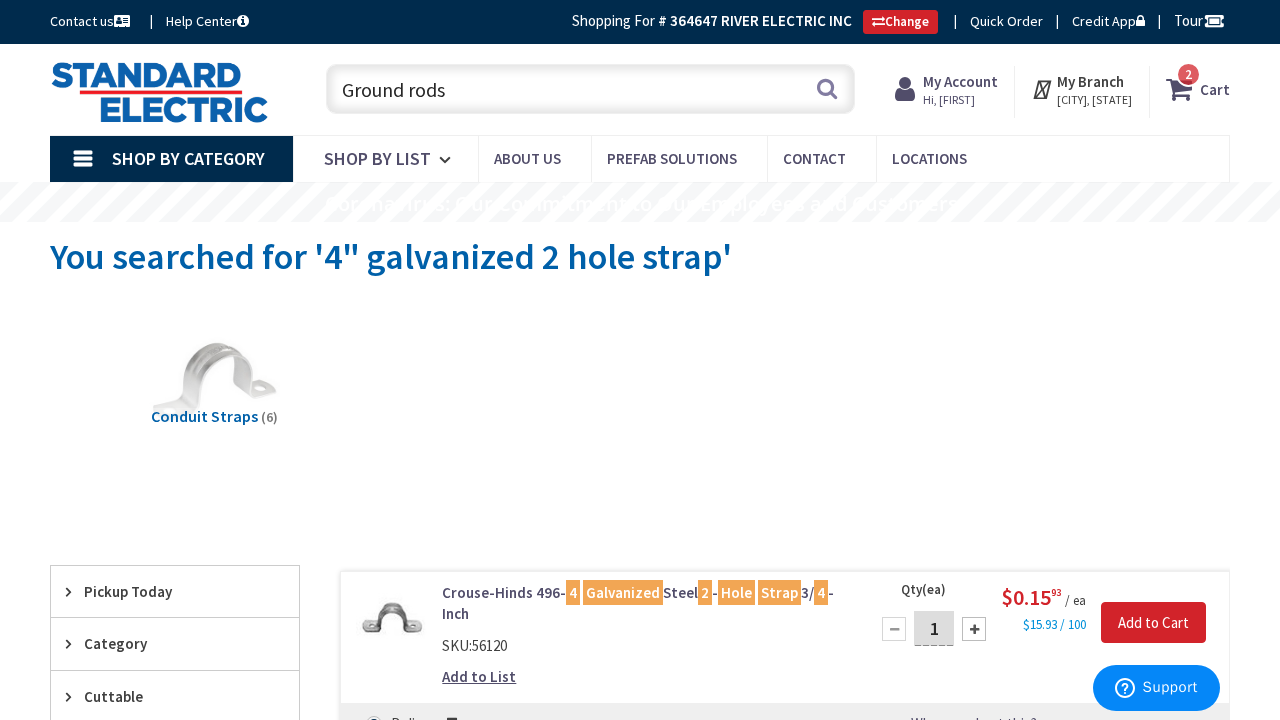 paste on "Arlington 719DB Solid Bronze Bare Wire Ground Clamp With Open Lug 3/8 - 1-Inch Pipe 8-4/0-AWG" 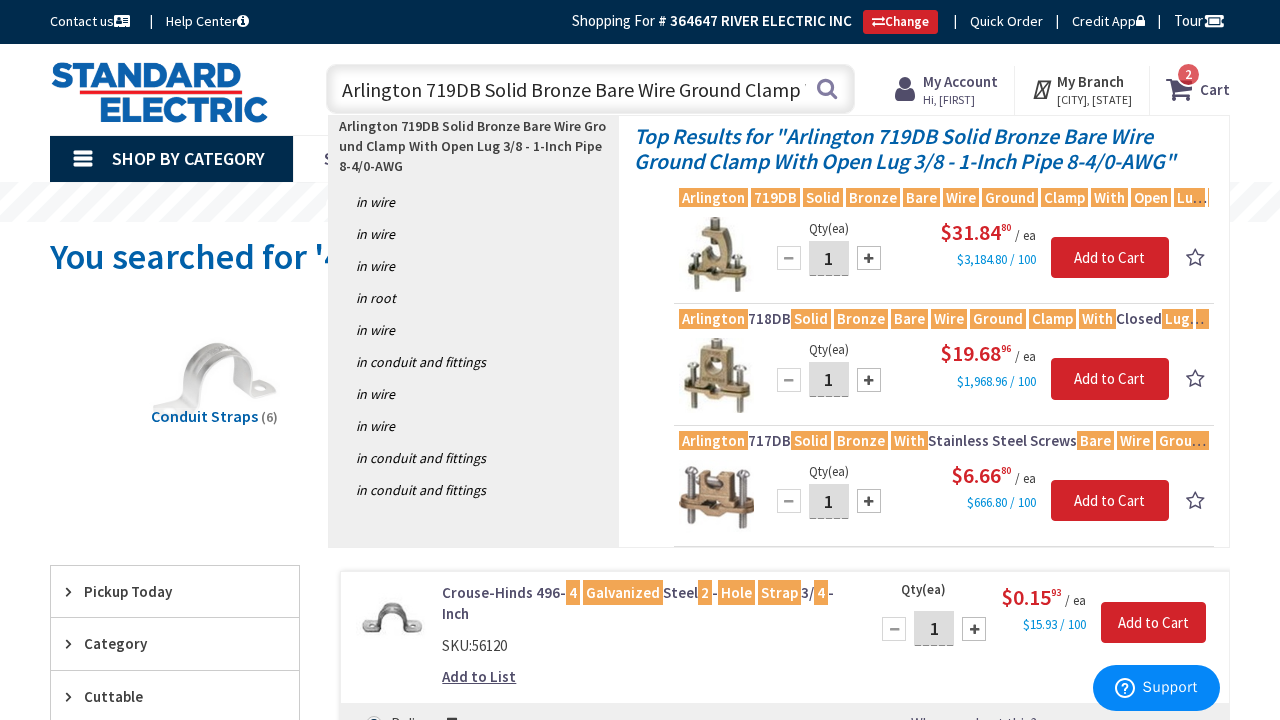 drag, startPoint x: 806, startPoint y: 85, endPoint x: 88, endPoint y: 82, distance: 718.0063 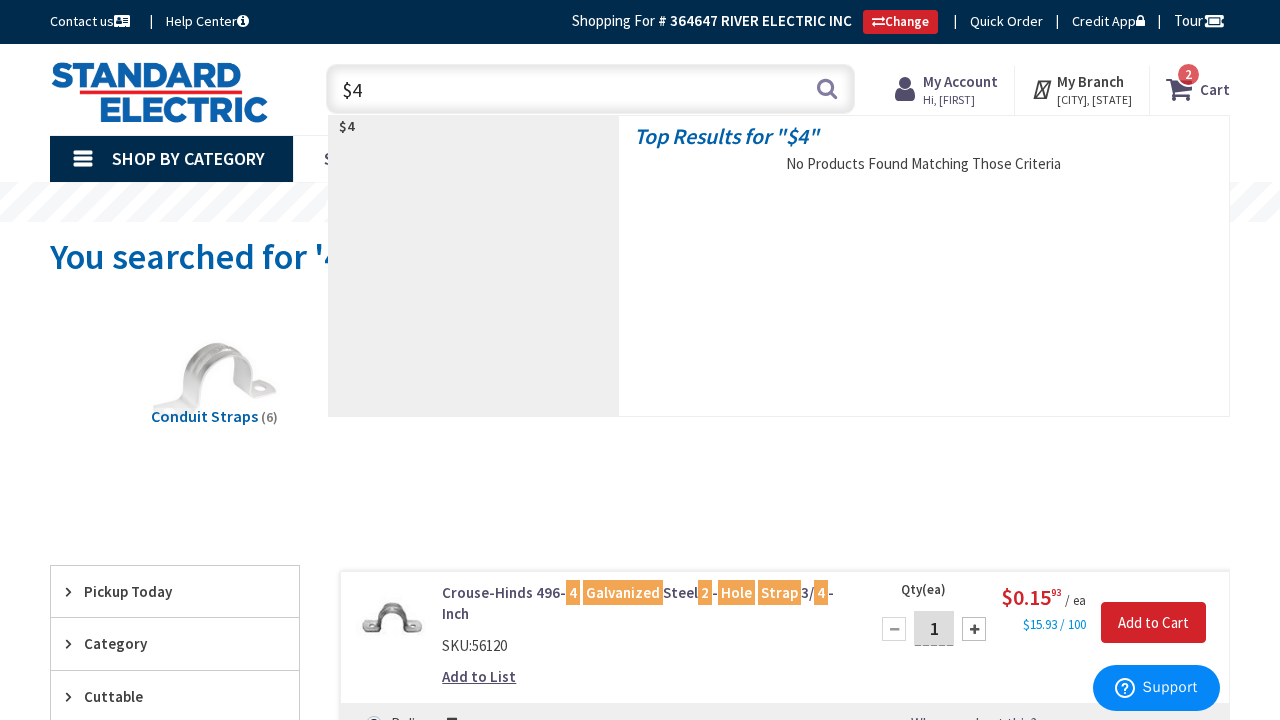 type on "$" 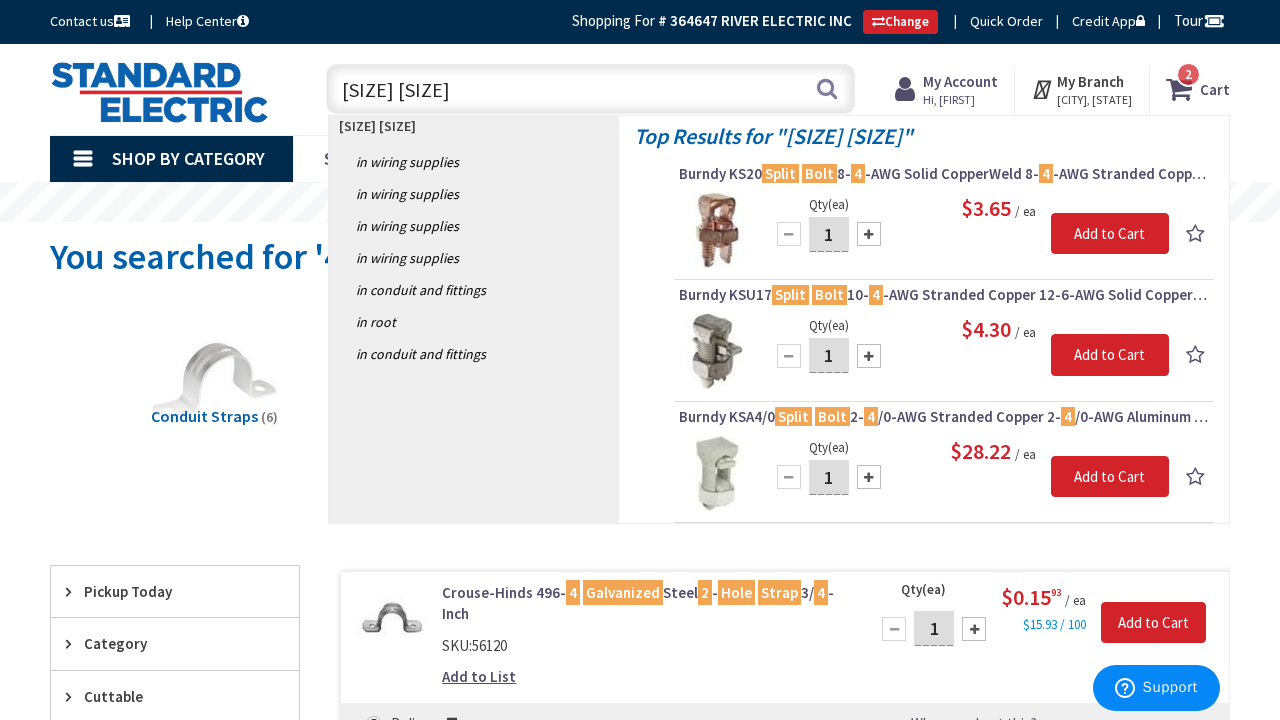 drag, startPoint x: 363, startPoint y: 91, endPoint x: 306, endPoint y: 90, distance: 57.00877 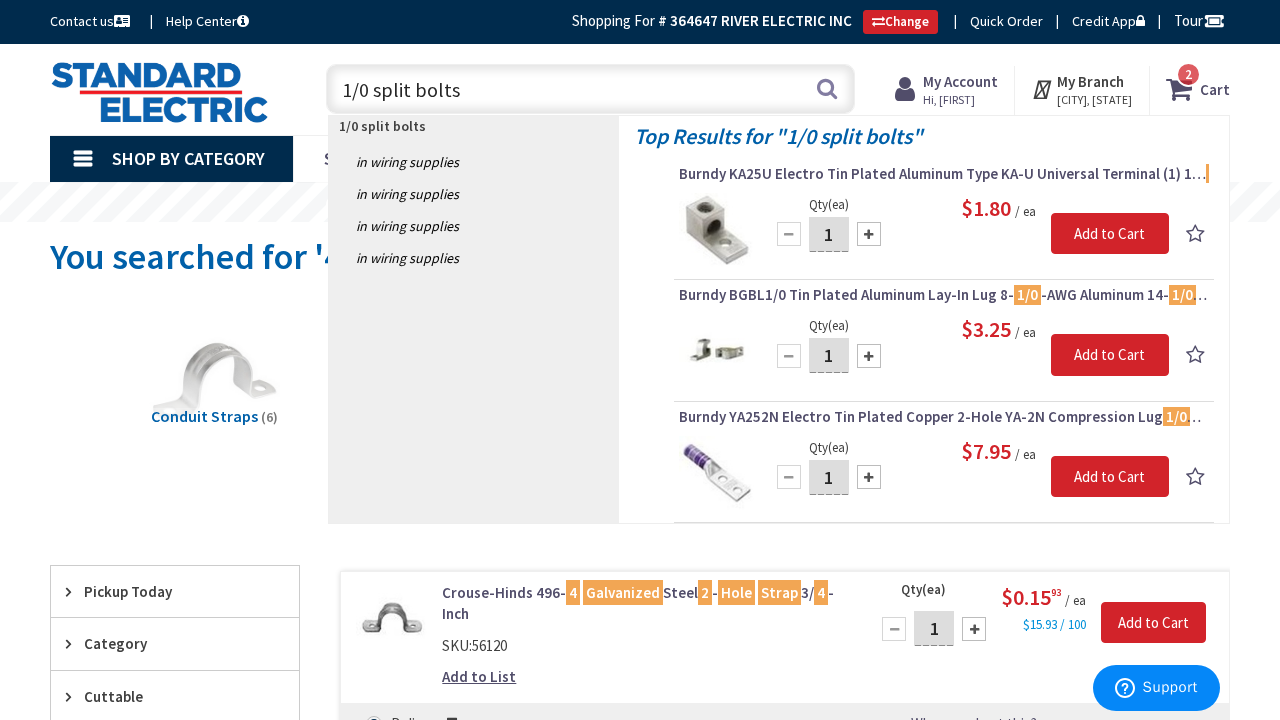 scroll, scrollTop: 0, scrollLeft: 0, axis: both 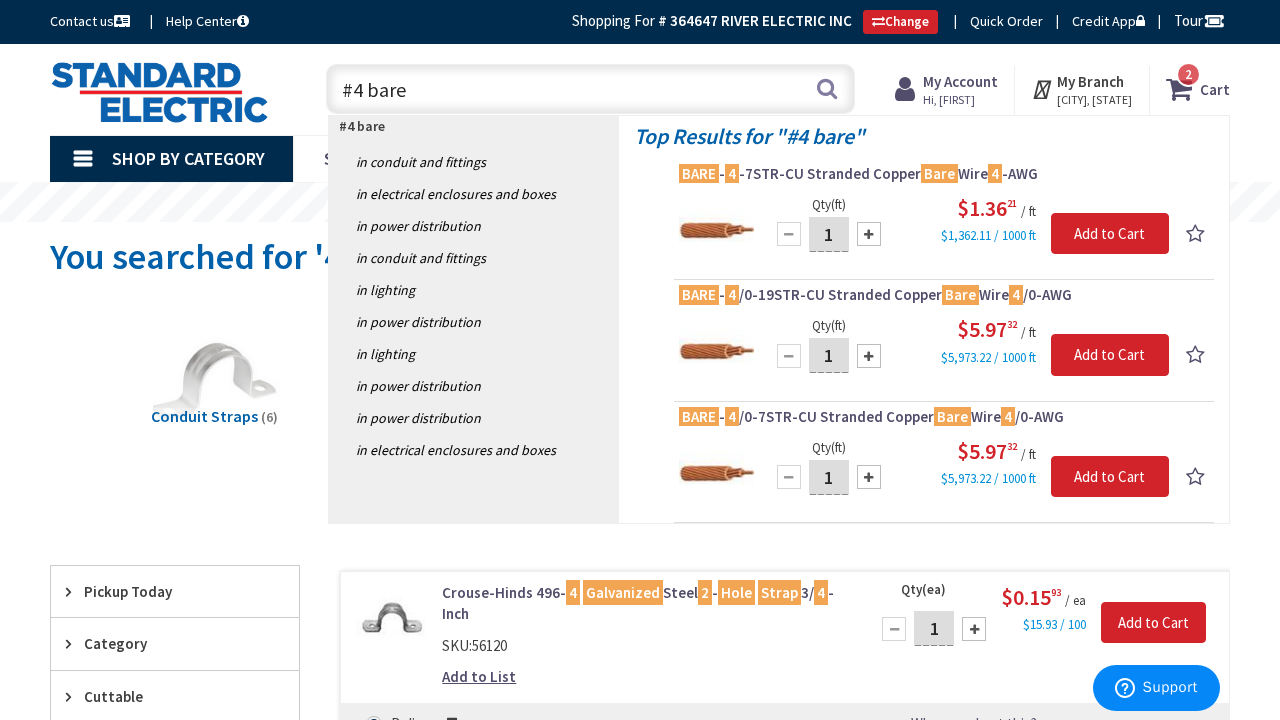 click on "#4 bare" at bounding box center [590, 89] 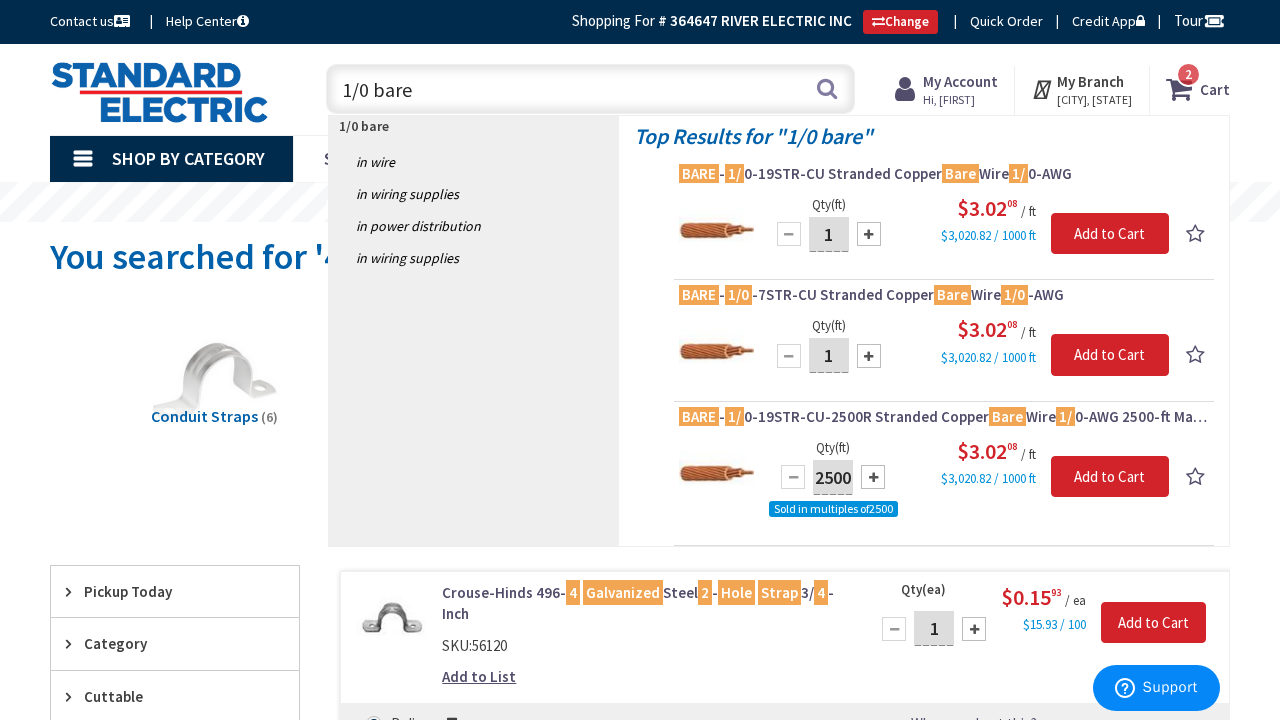 click on "1/0 bare" at bounding box center (590, 89) 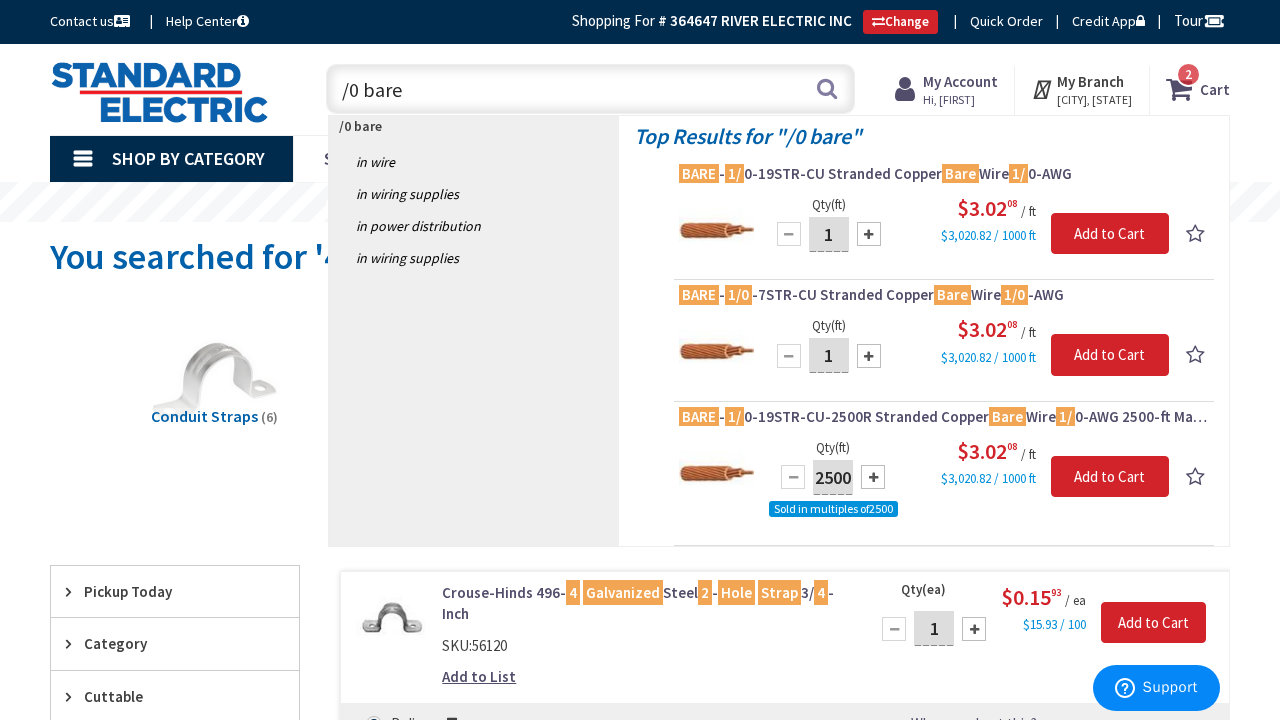 type on "4/0 bare" 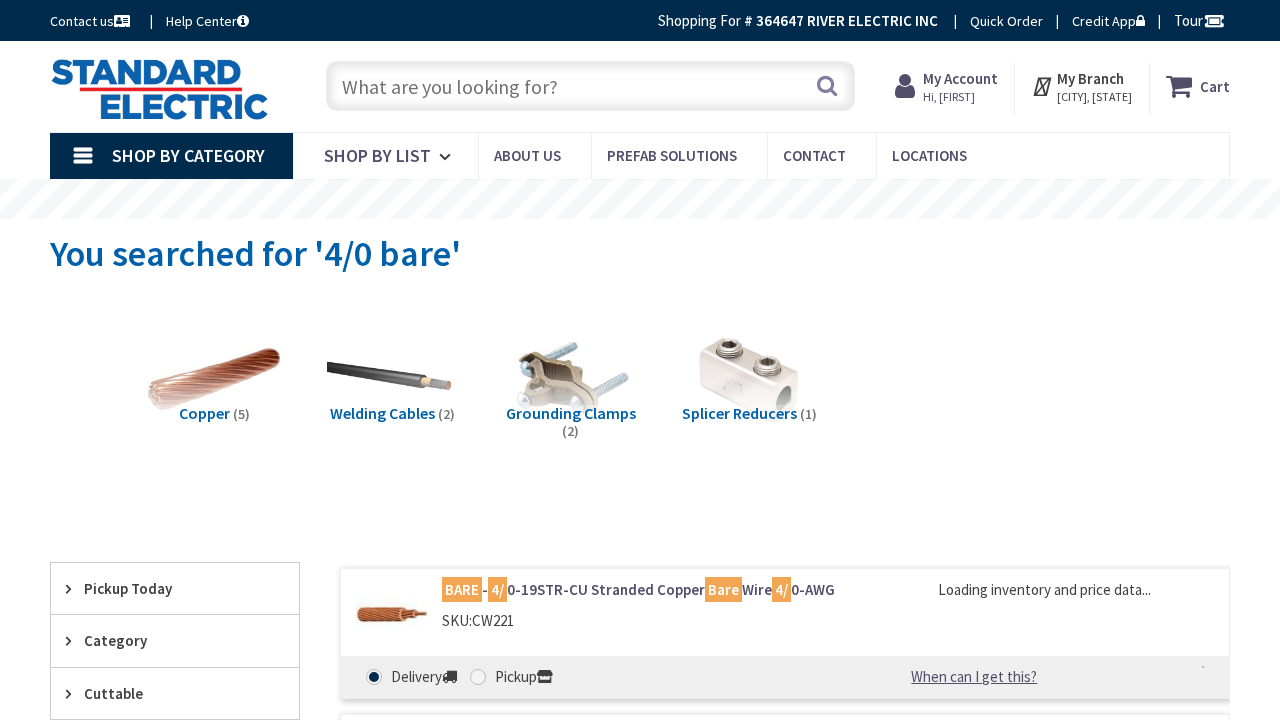 scroll, scrollTop: 0, scrollLeft: 0, axis: both 